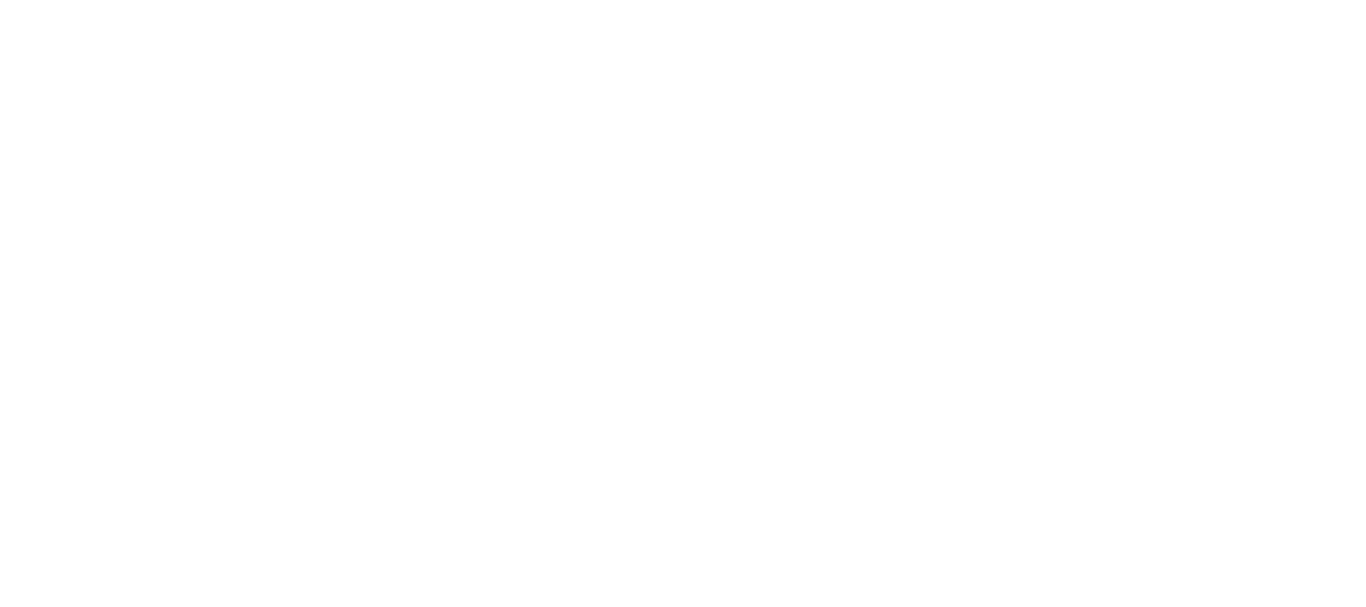 scroll, scrollTop: 0, scrollLeft: 0, axis: both 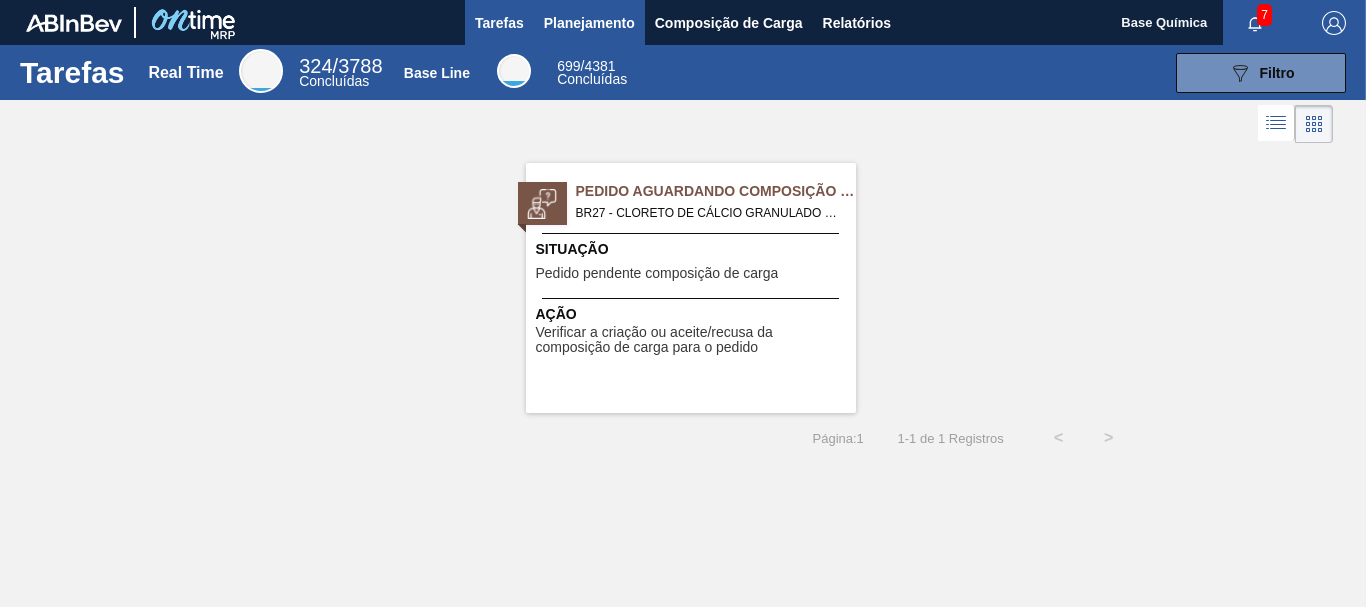 click on "Planejamento" at bounding box center [589, 23] 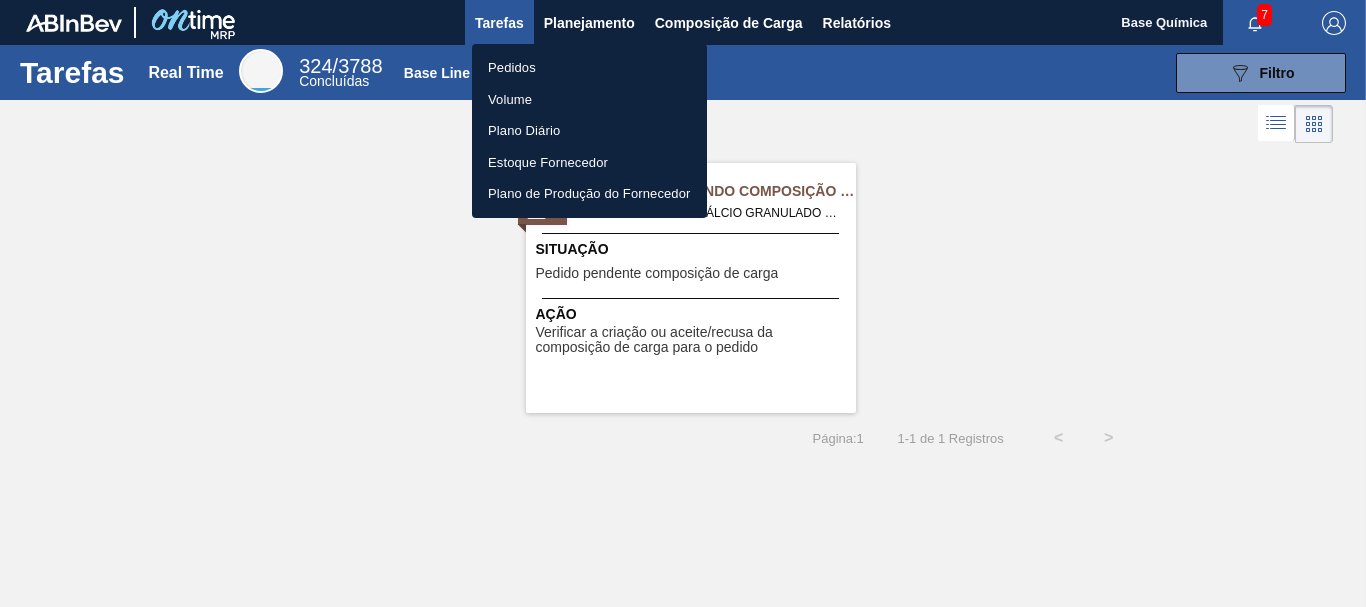 click on "Pedidos" at bounding box center (589, 68) 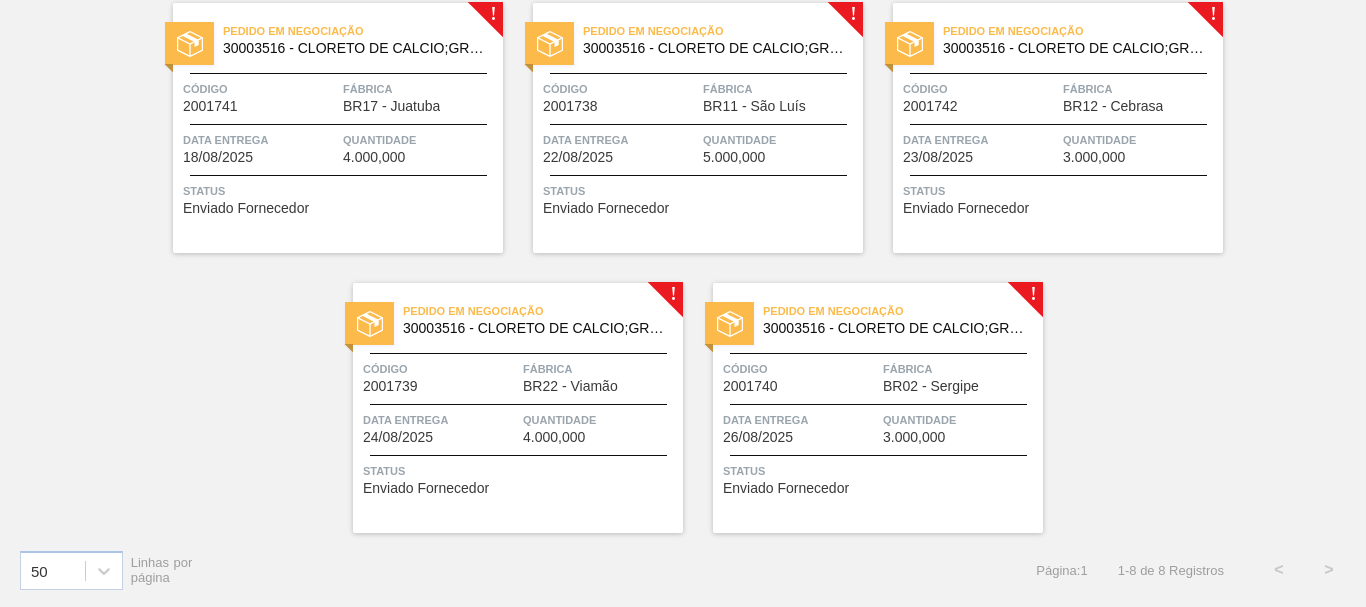 scroll, scrollTop: 0, scrollLeft: 0, axis: both 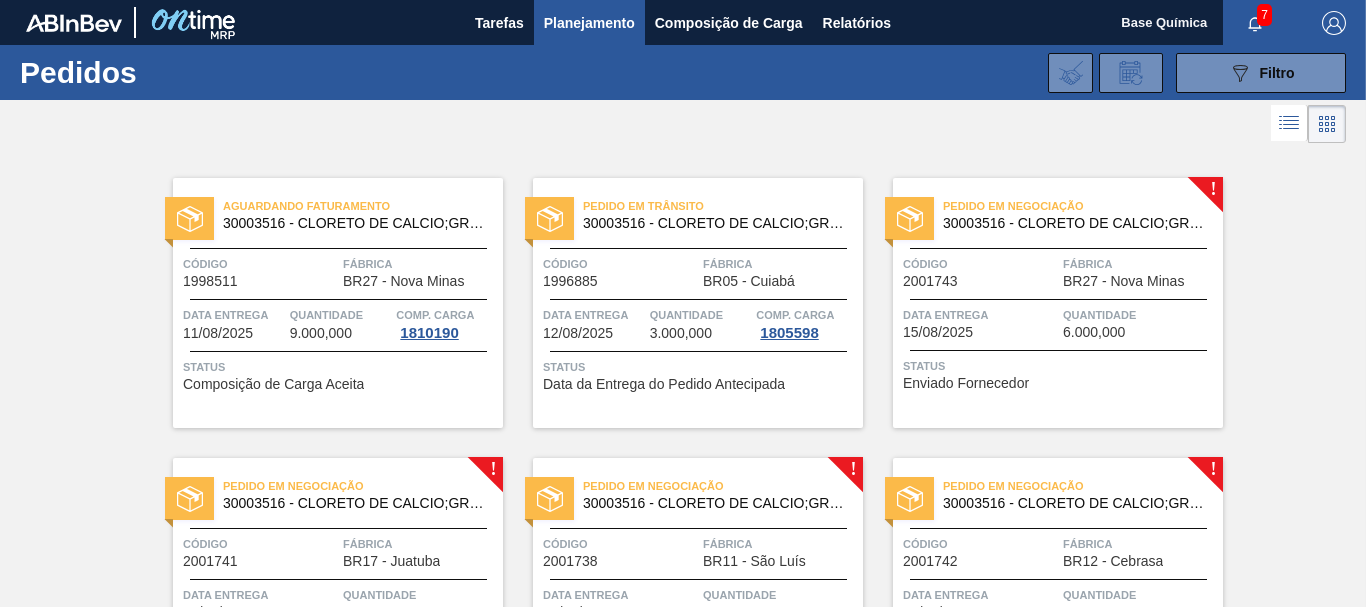 click on "Código 2001743" at bounding box center (980, 271) 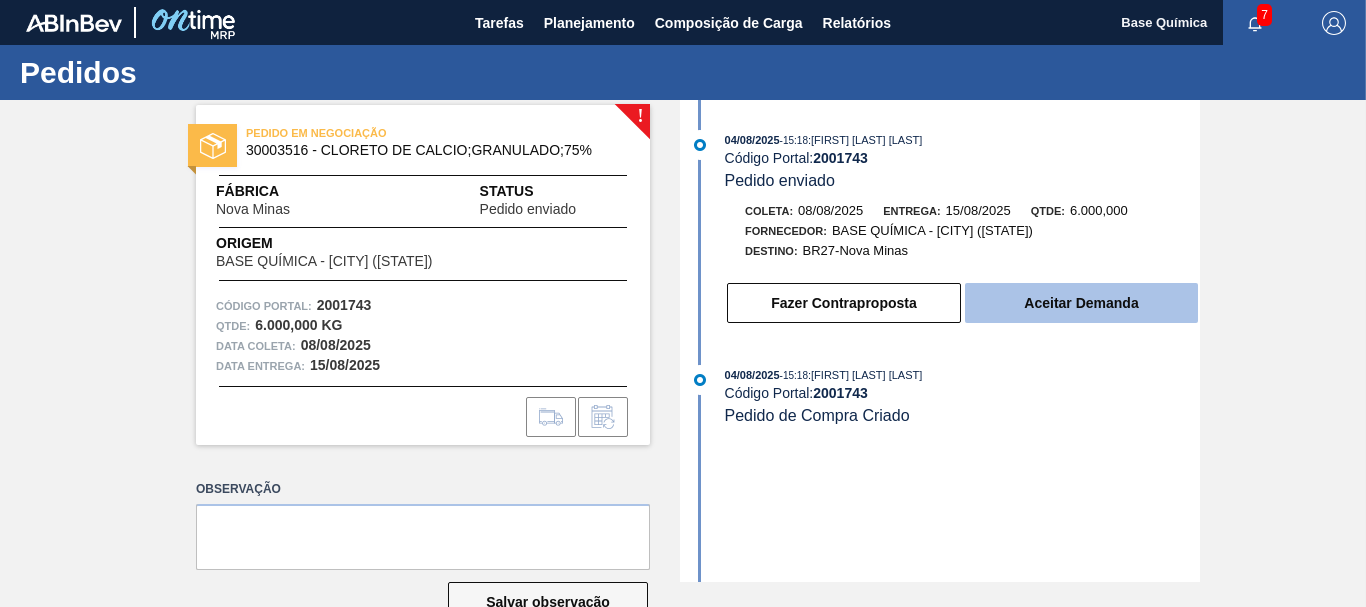 click on "Aceitar Demanda" at bounding box center (1081, 303) 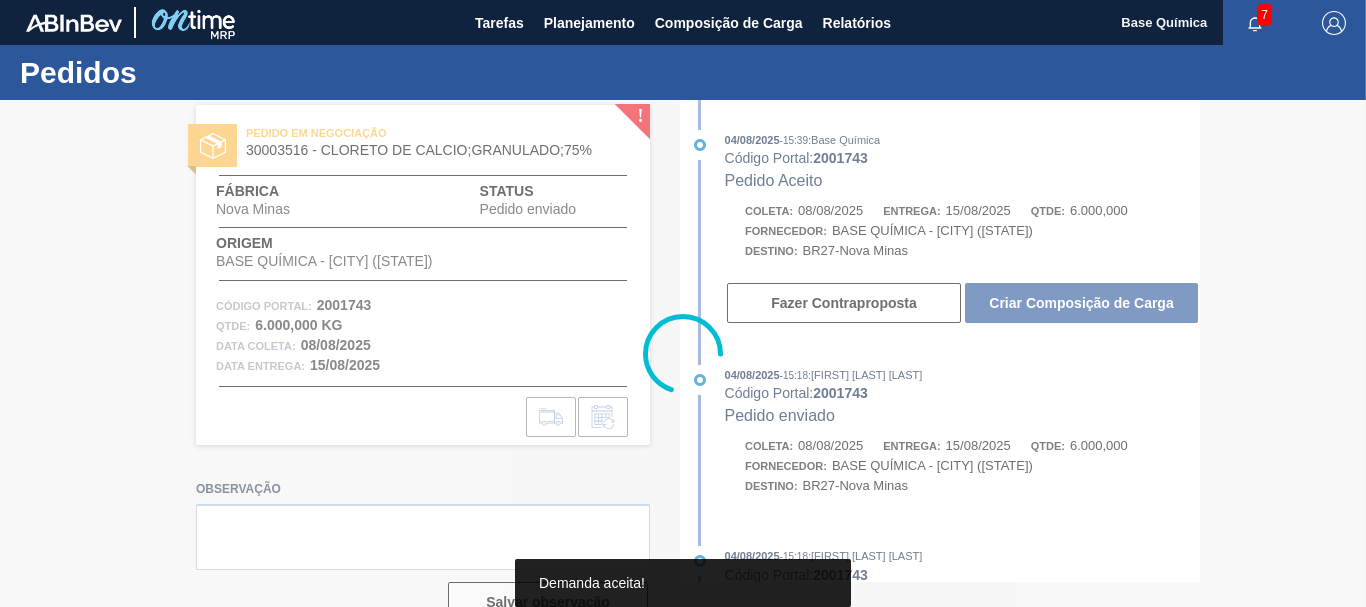 click at bounding box center [683, 353] 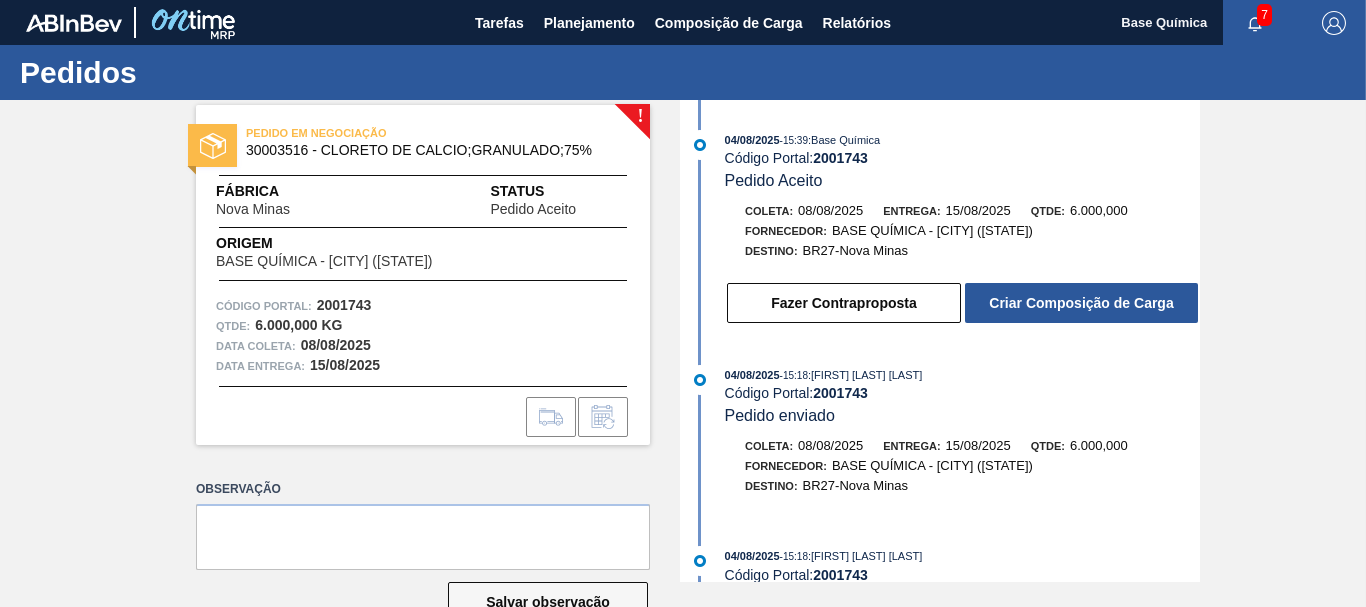 click on "Criar Composição de Carga" at bounding box center [1081, 303] 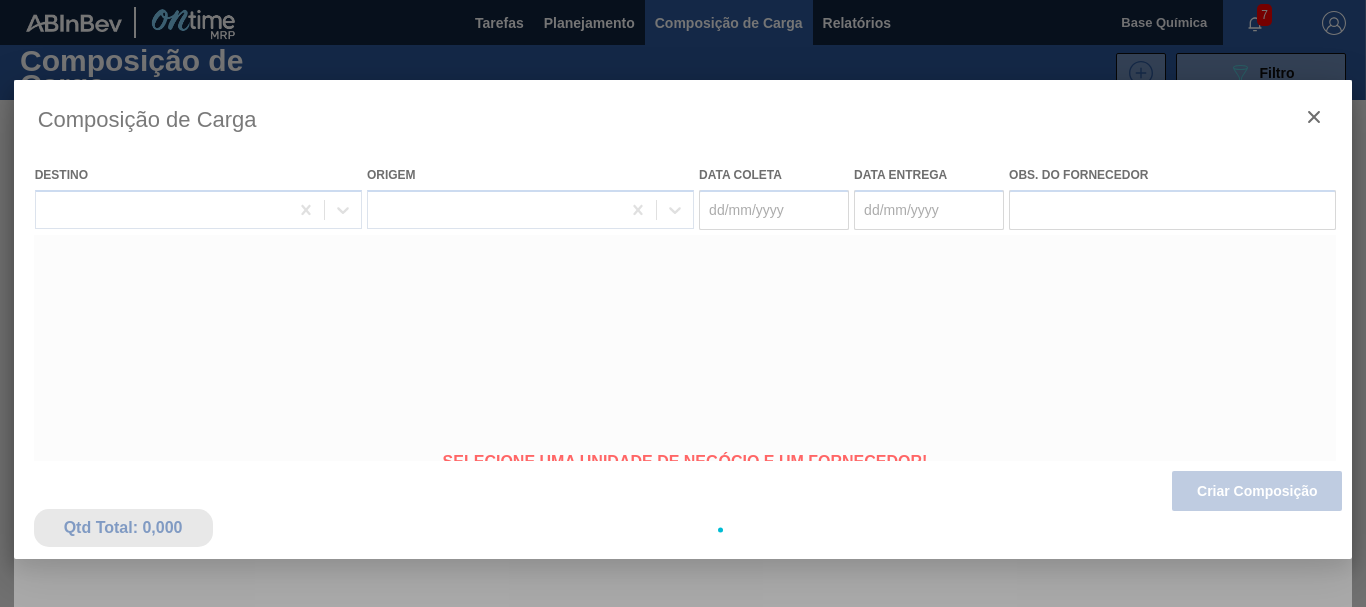 type on "08/08/2025" 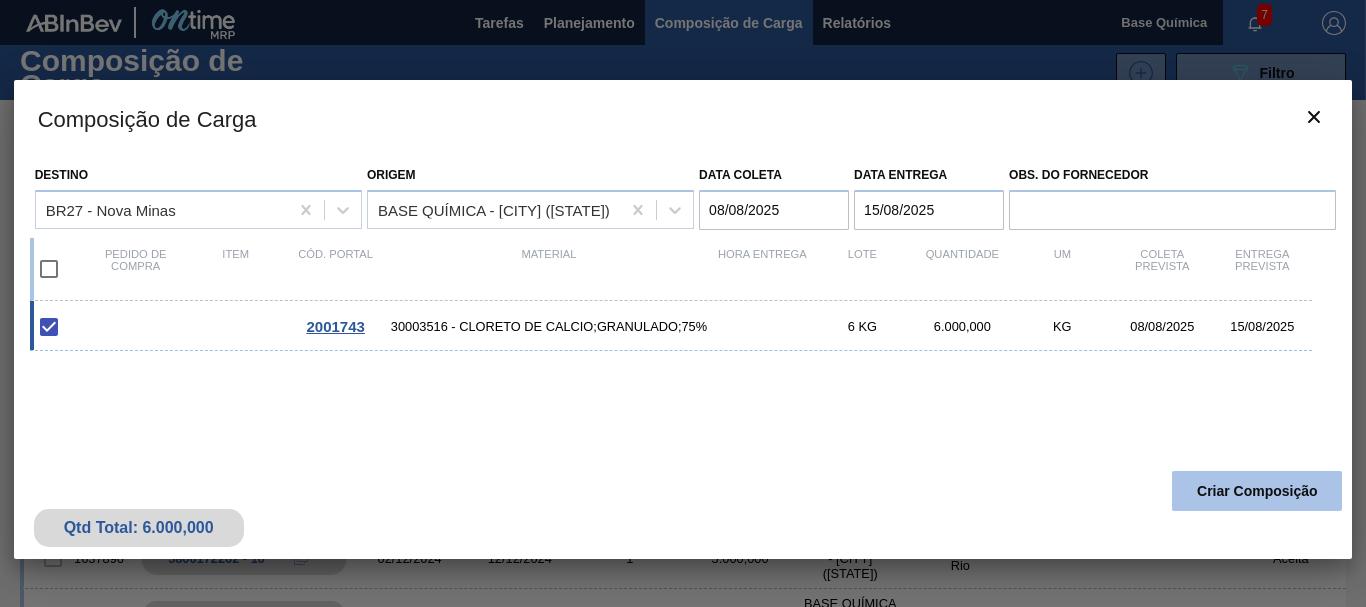 click on "Criar Composição" at bounding box center [1257, 491] 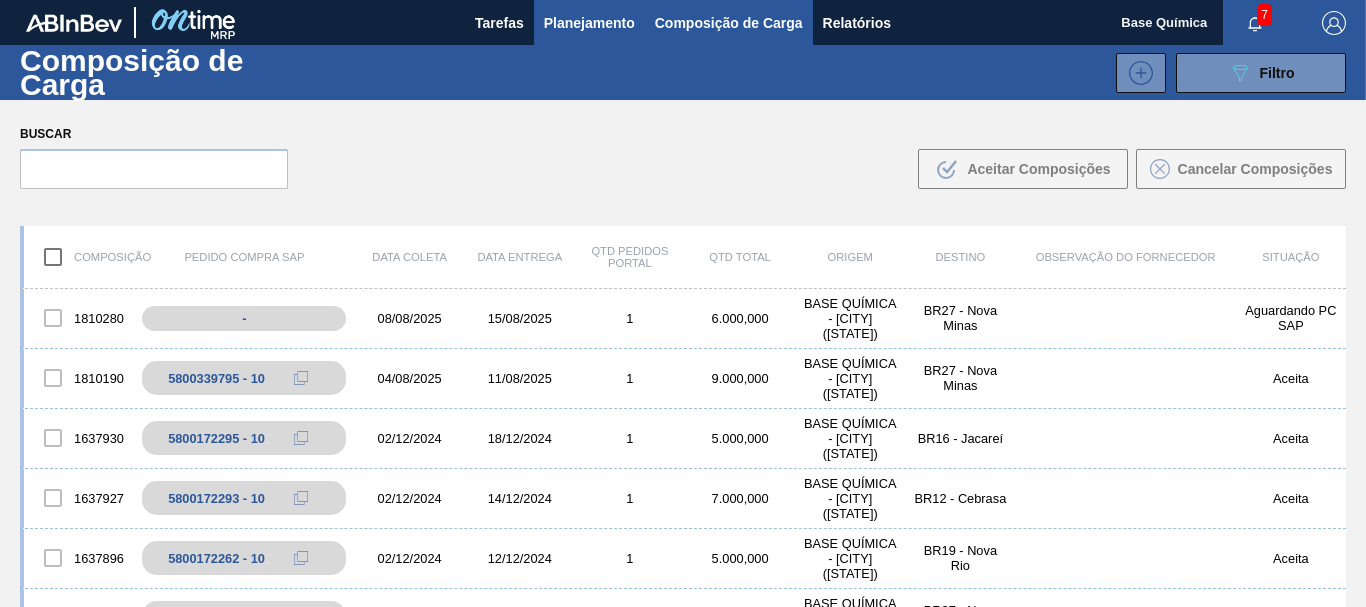 click on "Planejamento" at bounding box center (589, 23) 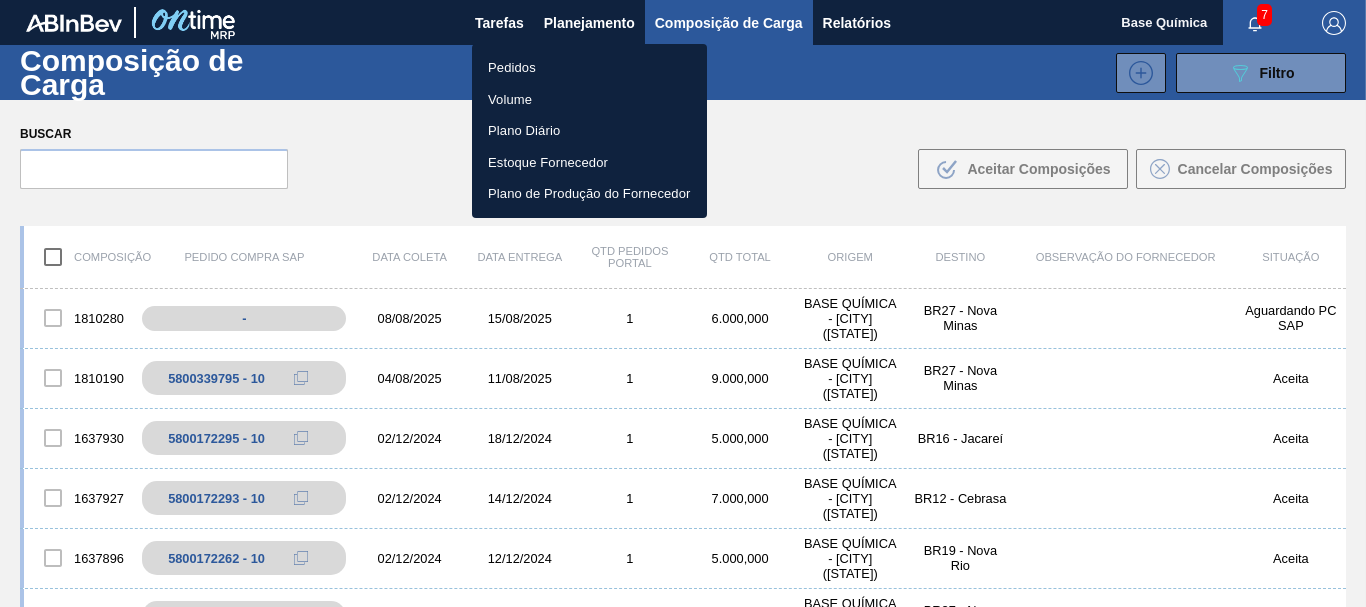 click on "Pedidos" at bounding box center (589, 68) 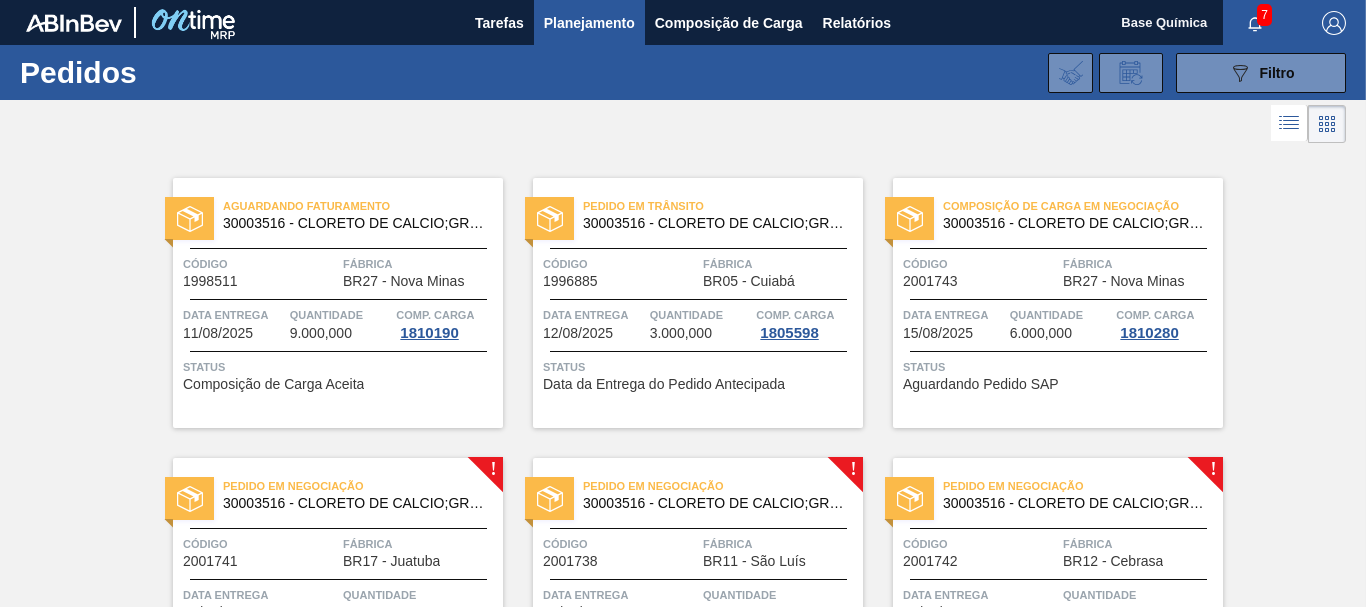 scroll, scrollTop: 408, scrollLeft: 0, axis: vertical 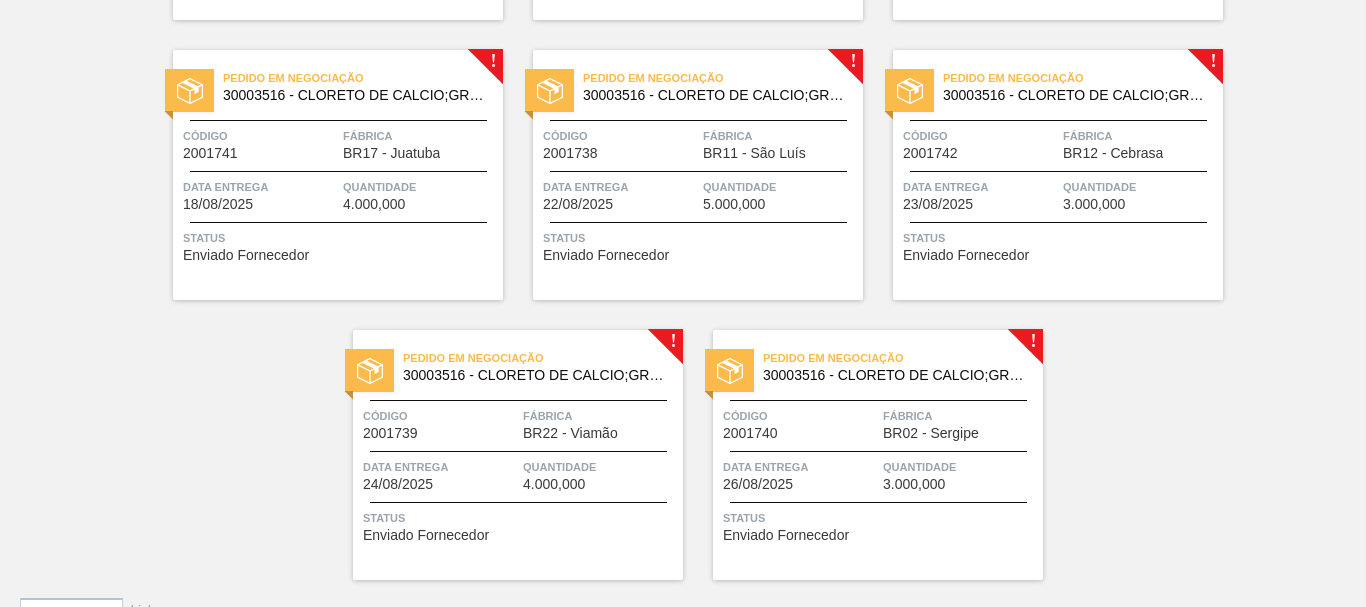 click at bounding box center [1058, 171] 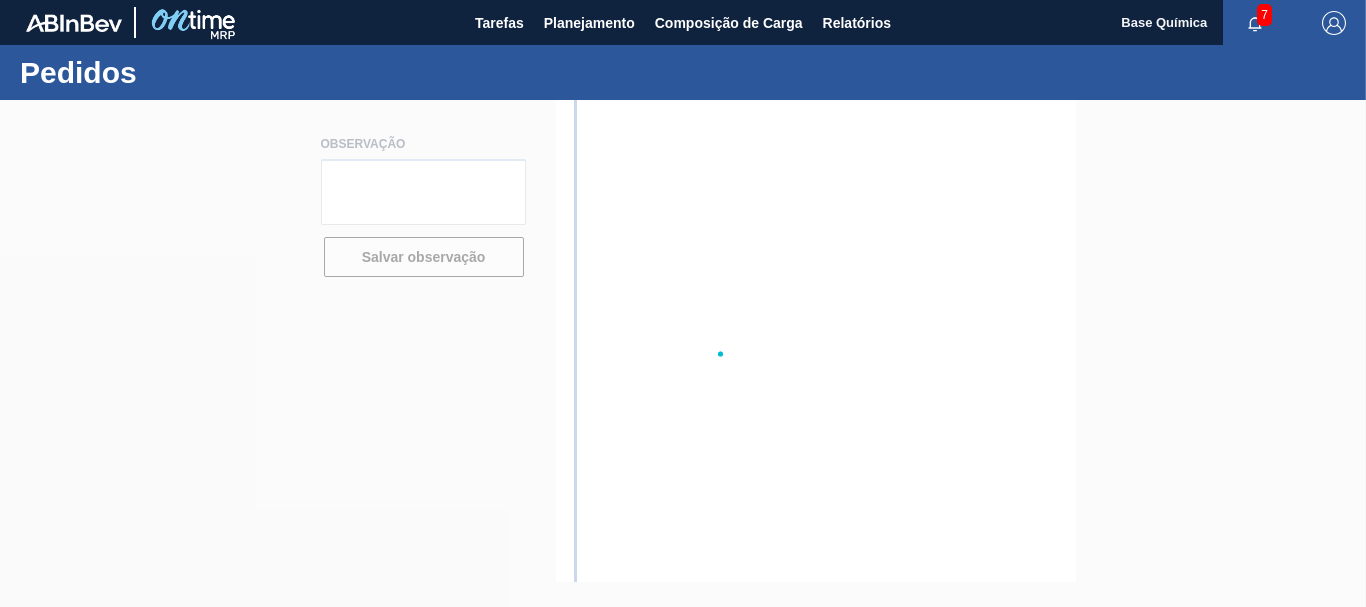 scroll, scrollTop: 0, scrollLeft: 0, axis: both 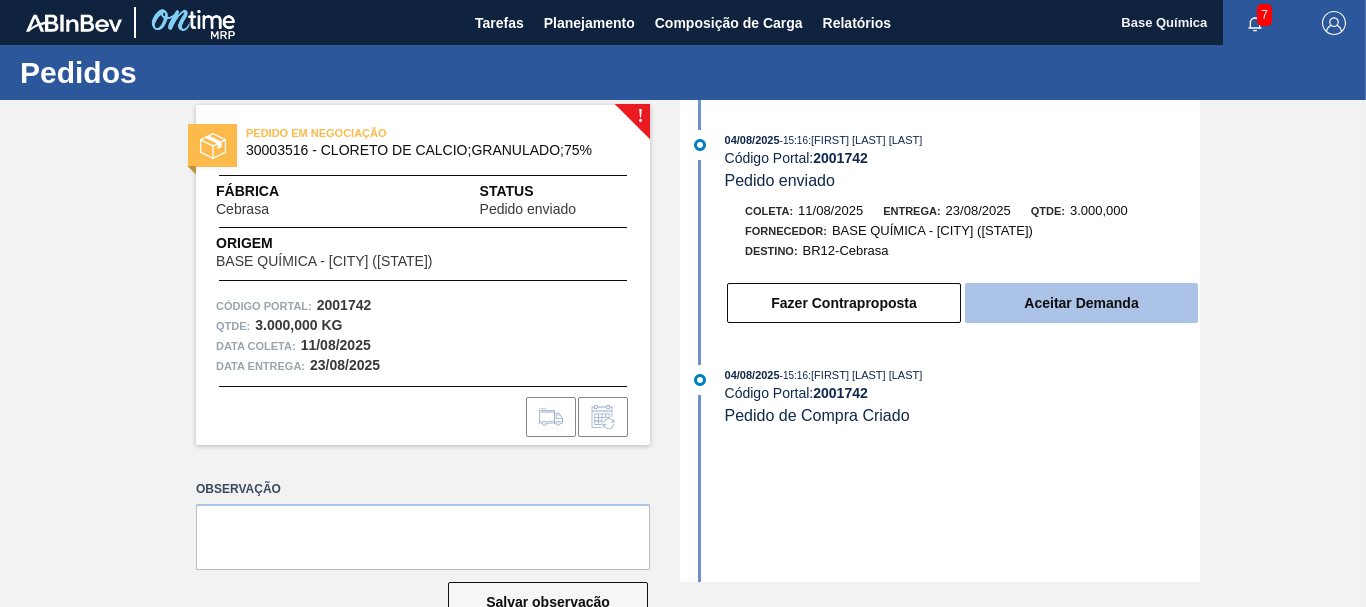 click on "Aceitar Demanda" at bounding box center [1081, 303] 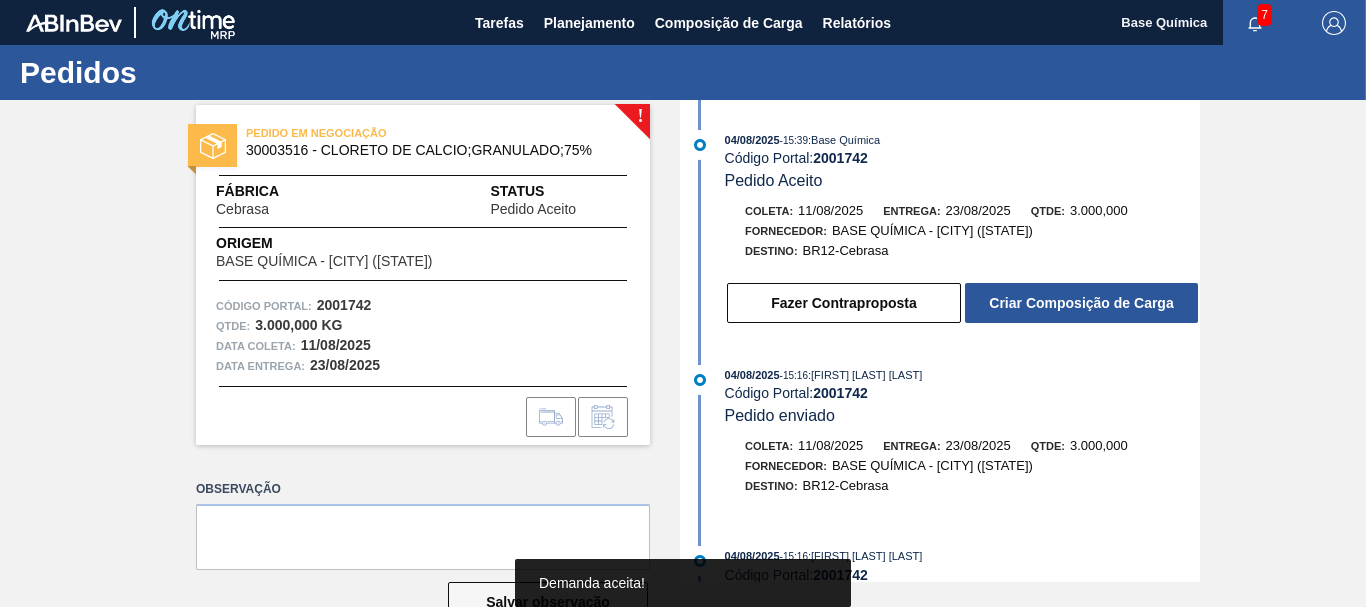 click on "Criar Composição de Carga" at bounding box center [1081, 303] 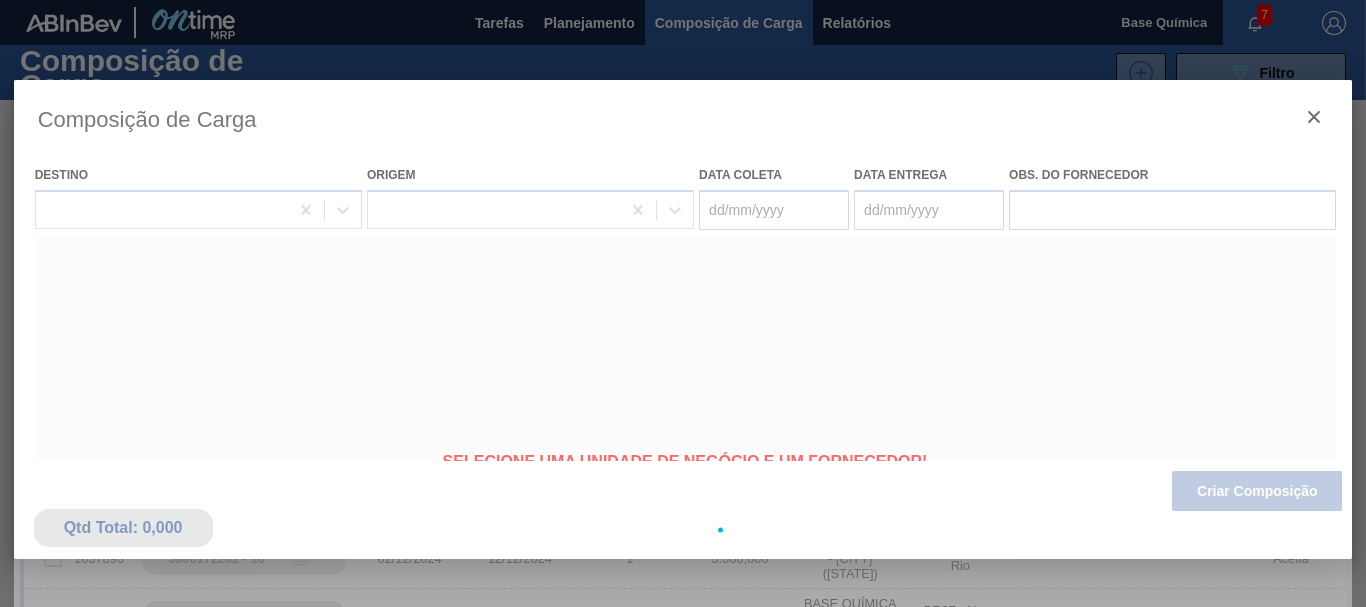 type on "11/08/2025" 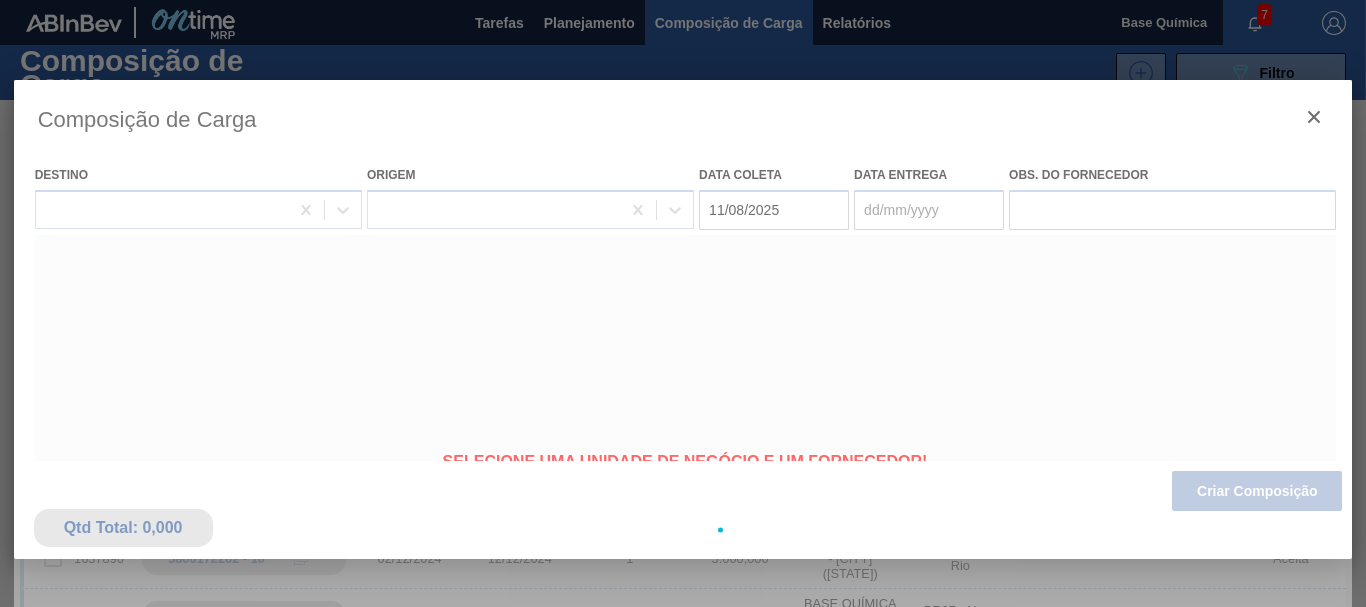 type on "23/08/2025" 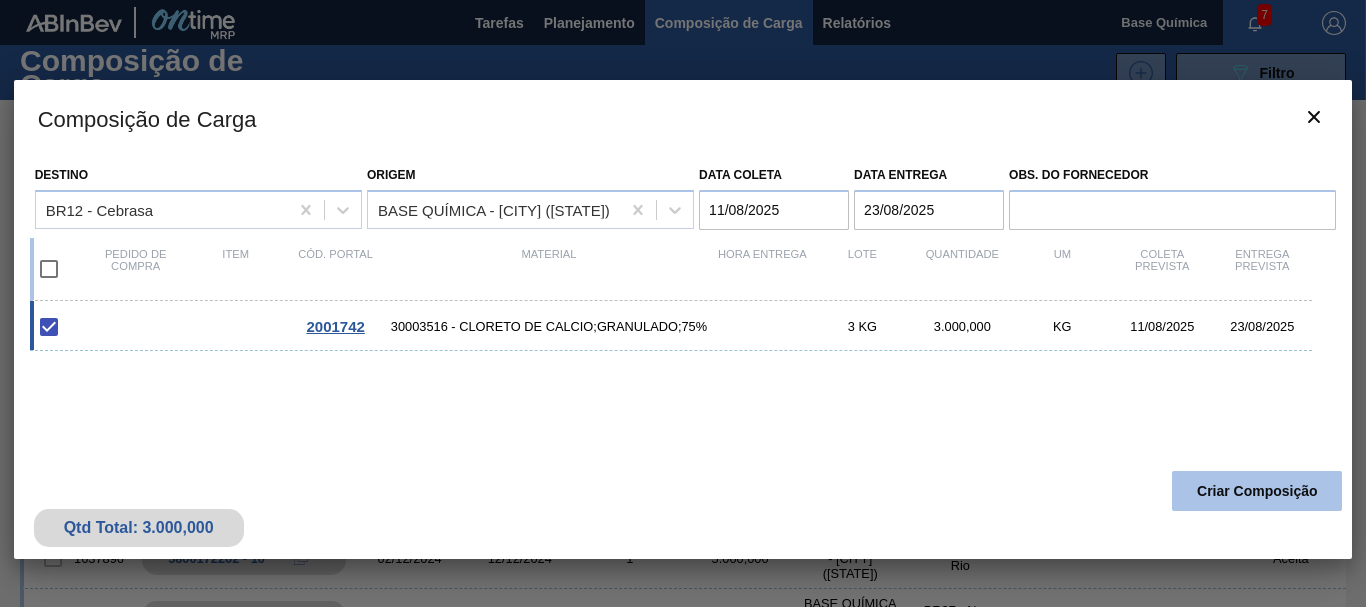 click on "Criar Composição" at bounding box center [1257, 491] 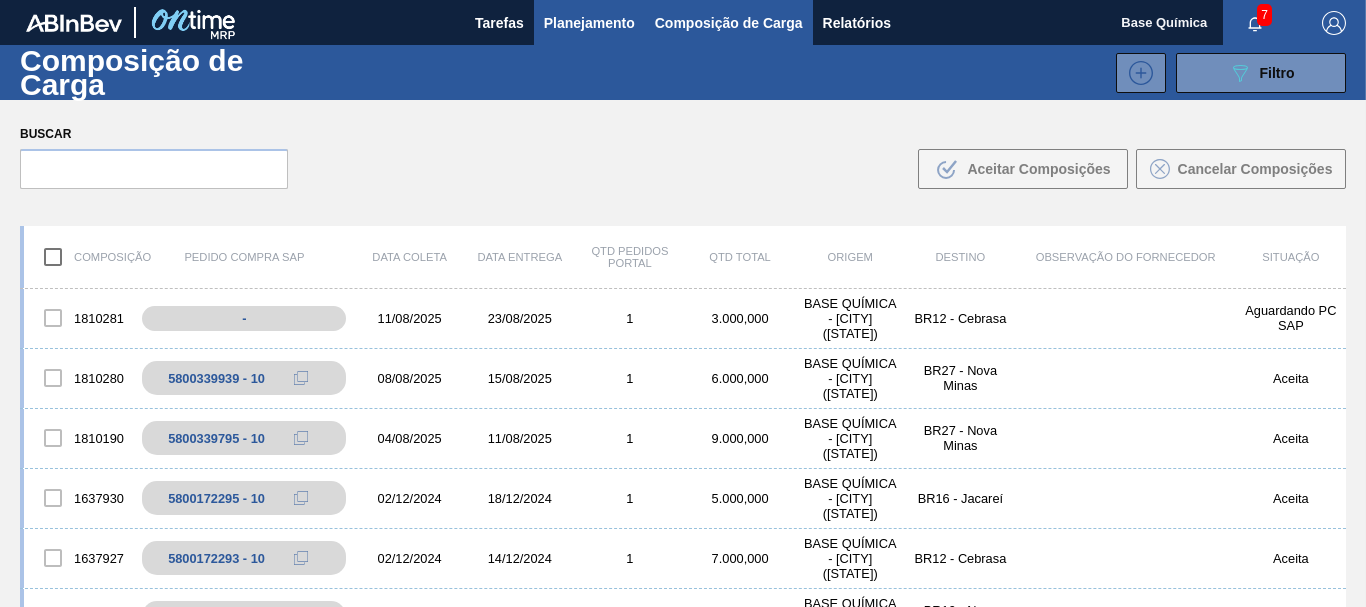 click on "Planejamento" at bounding box center [589, 22] 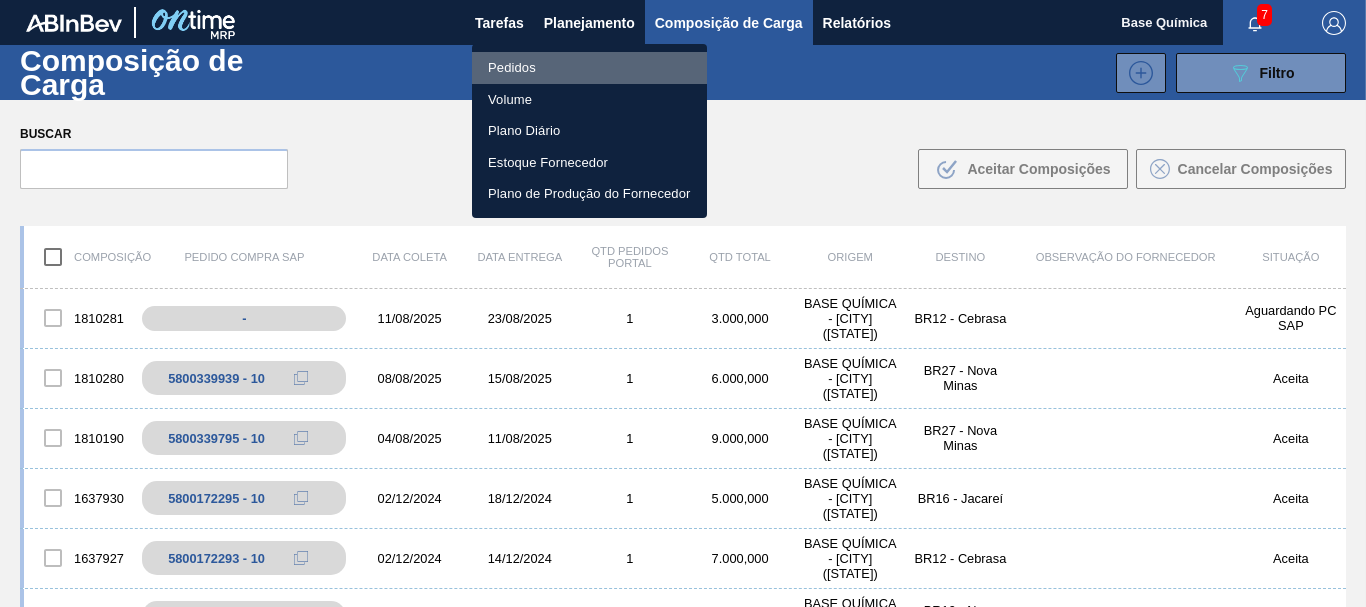 click on "Pedidos" at bounding box center (589, 68) 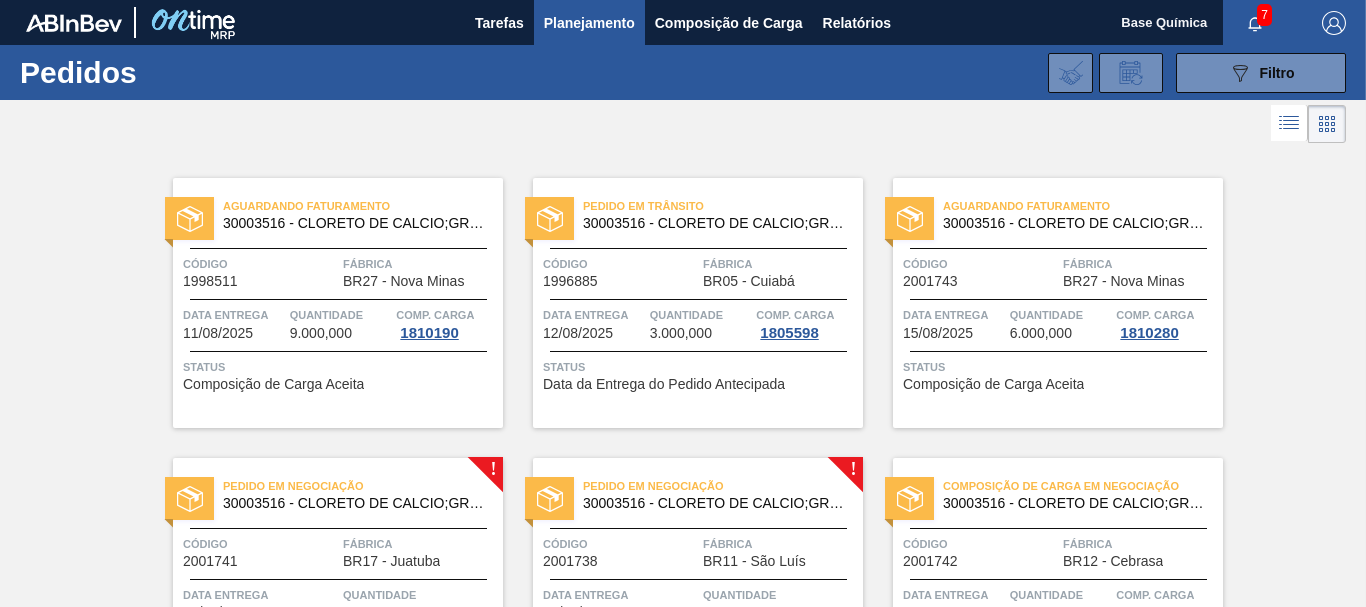 scroll, scrollTop: 408, scrollLeft: 0, axis: vertical 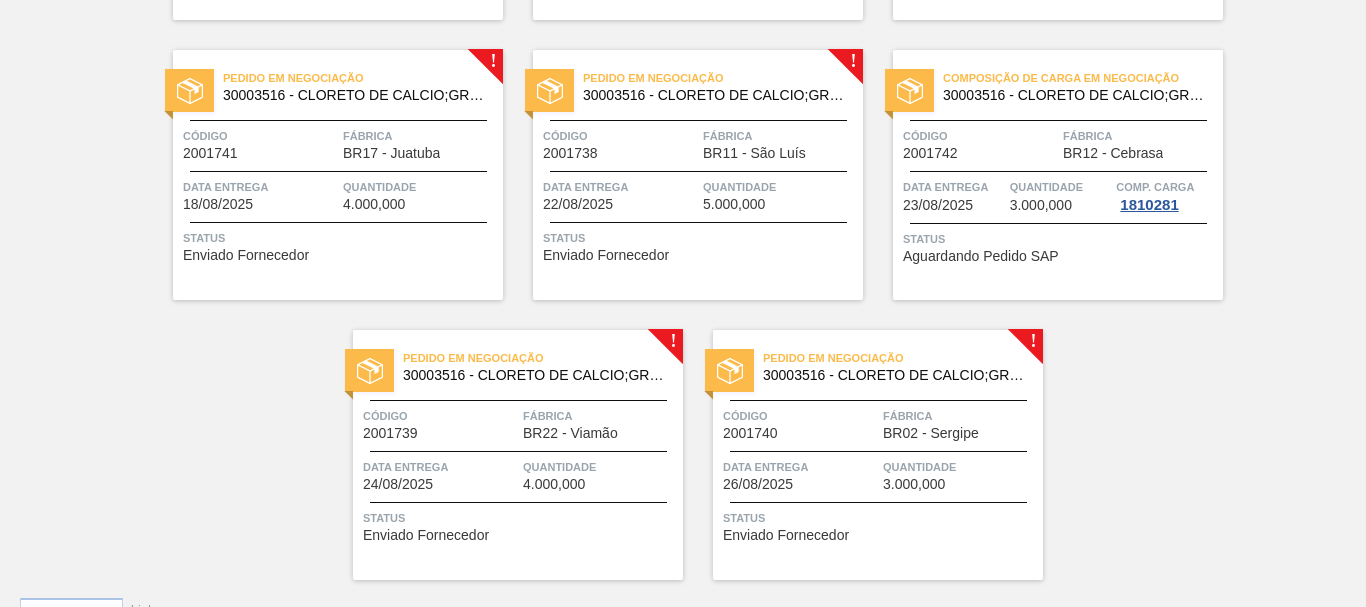 click on "Pedido em Negociação [NUMBER] - CLORETO DE CALCIO;GRANULADO;75% Código [NUMBER] Fábrica BR11 - São Luís Data entrega [DATE] Quantidade [QUANTITY] Status Enviado Fornecedor" at bounding box center (698, 175) 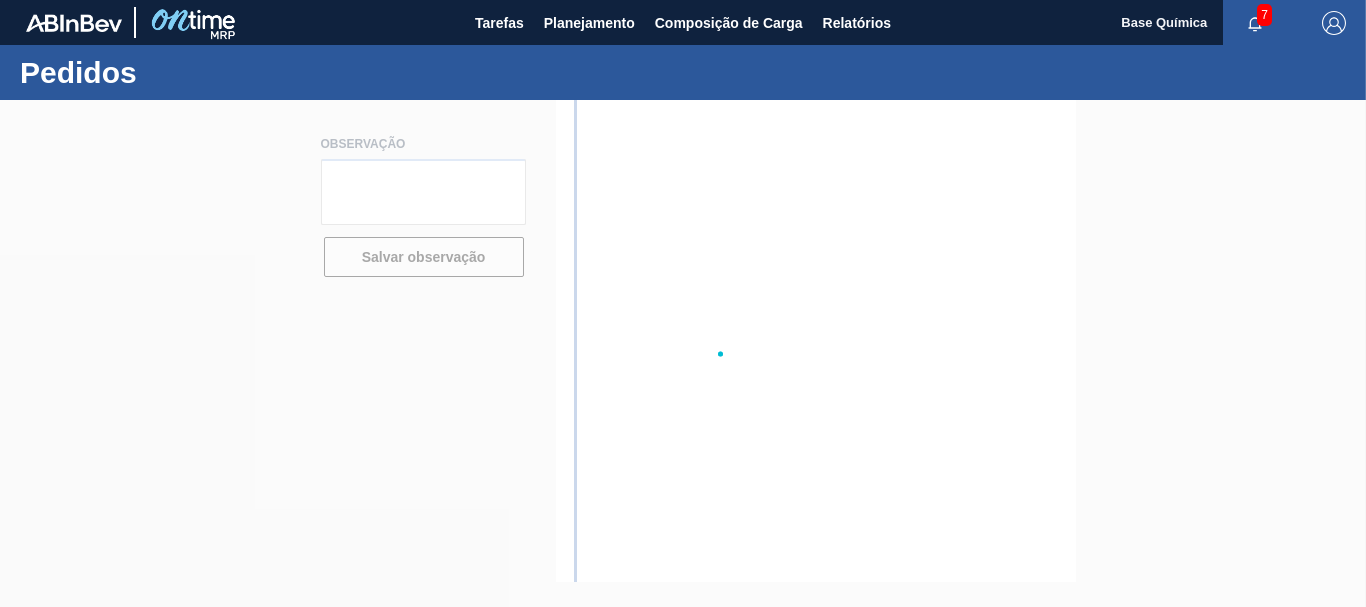 scroll, scrollTop: 0, scrollLeft: 0, axis: both 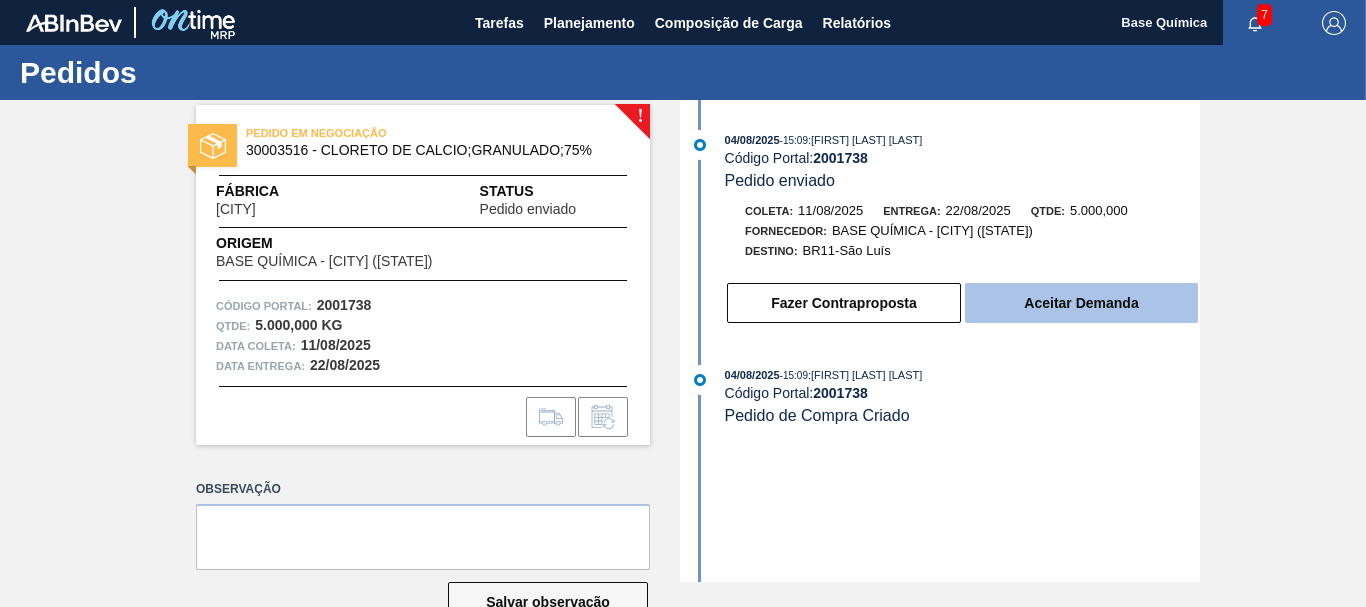 click on "Aceitar Demanda" at bounding box center (1081, 303) 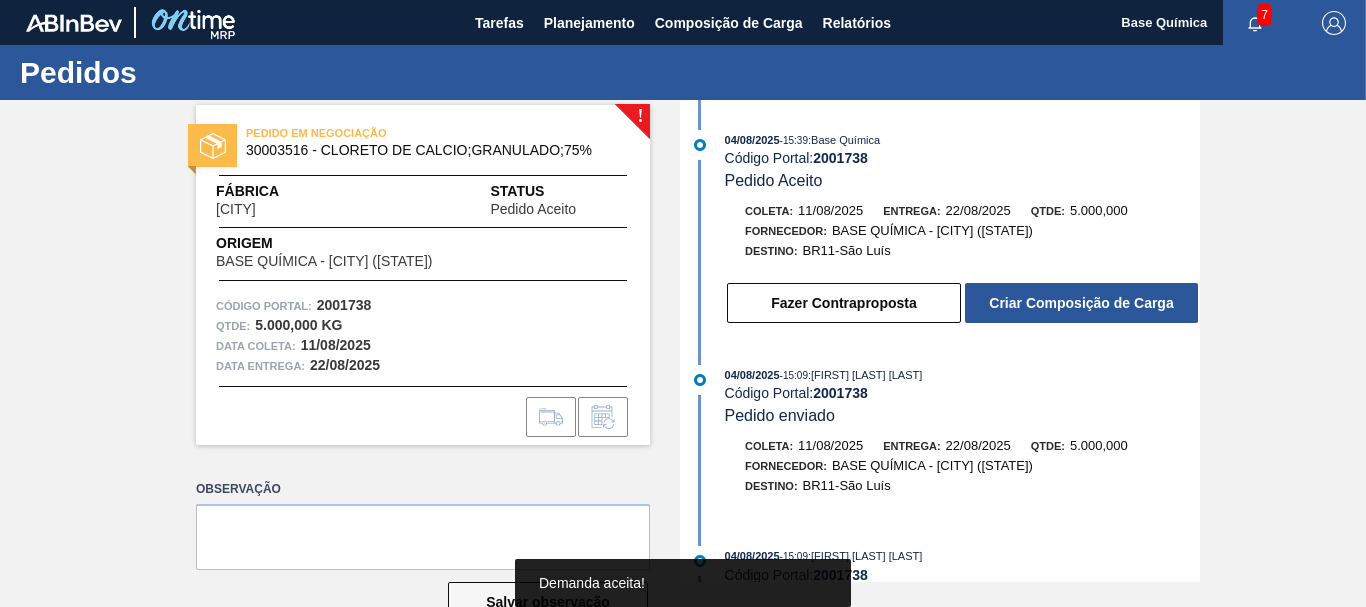 click on "Criar Composição de Carga" at bounding box center (1081, 303) 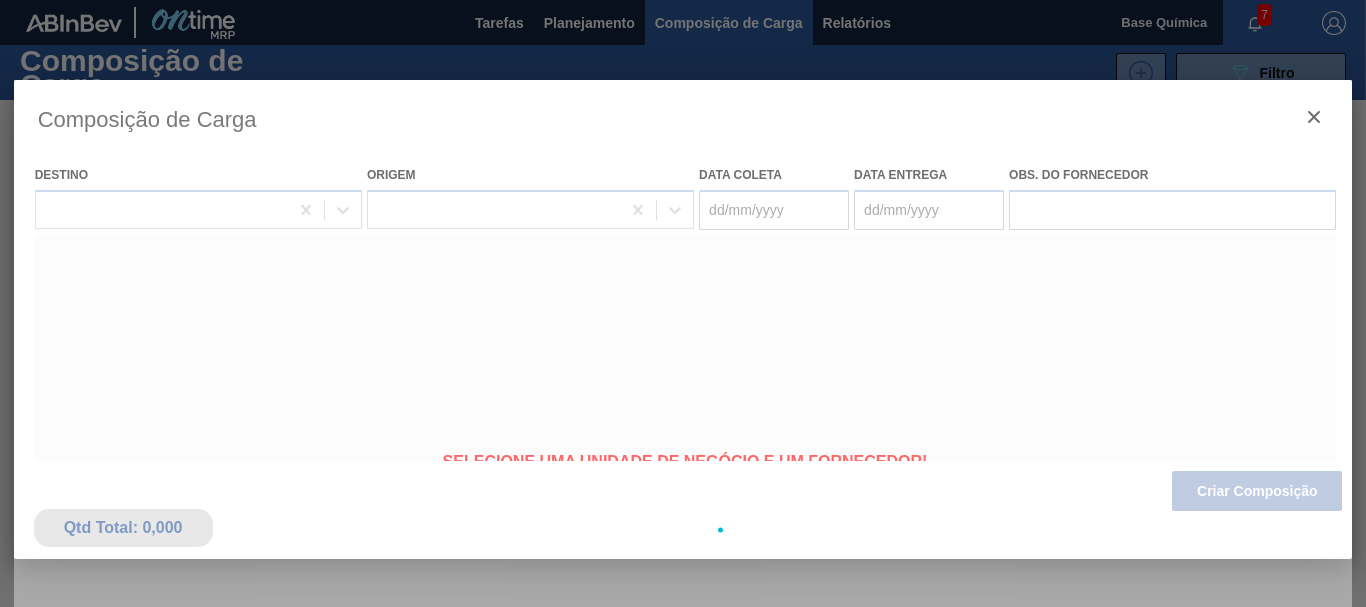 type on "11/08/2025" 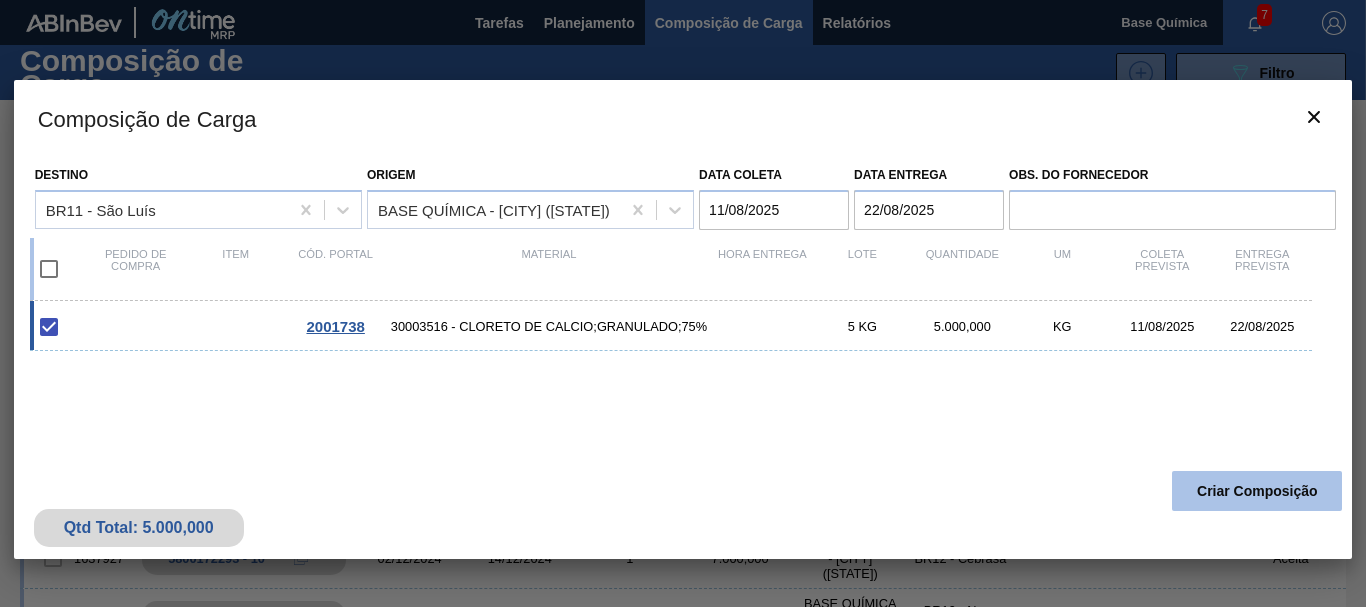 click on "Criar Composição" at bounding box center (1257, 491) 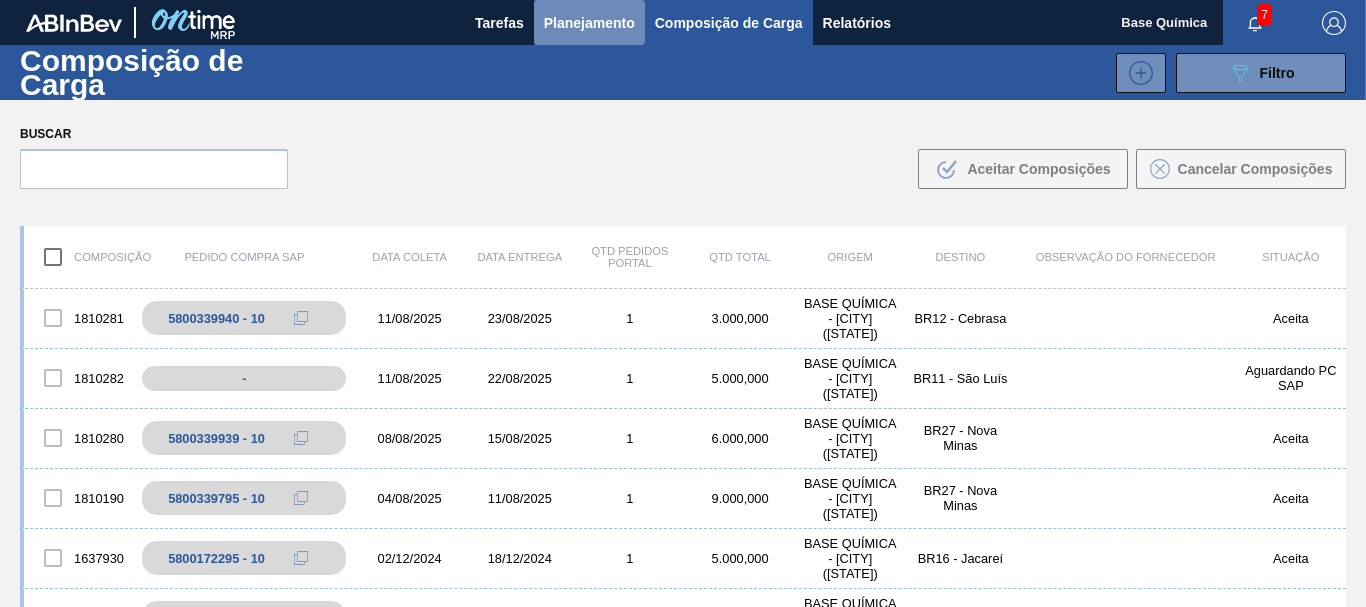 click on "Planejamento" at bounding box center [589, 23] 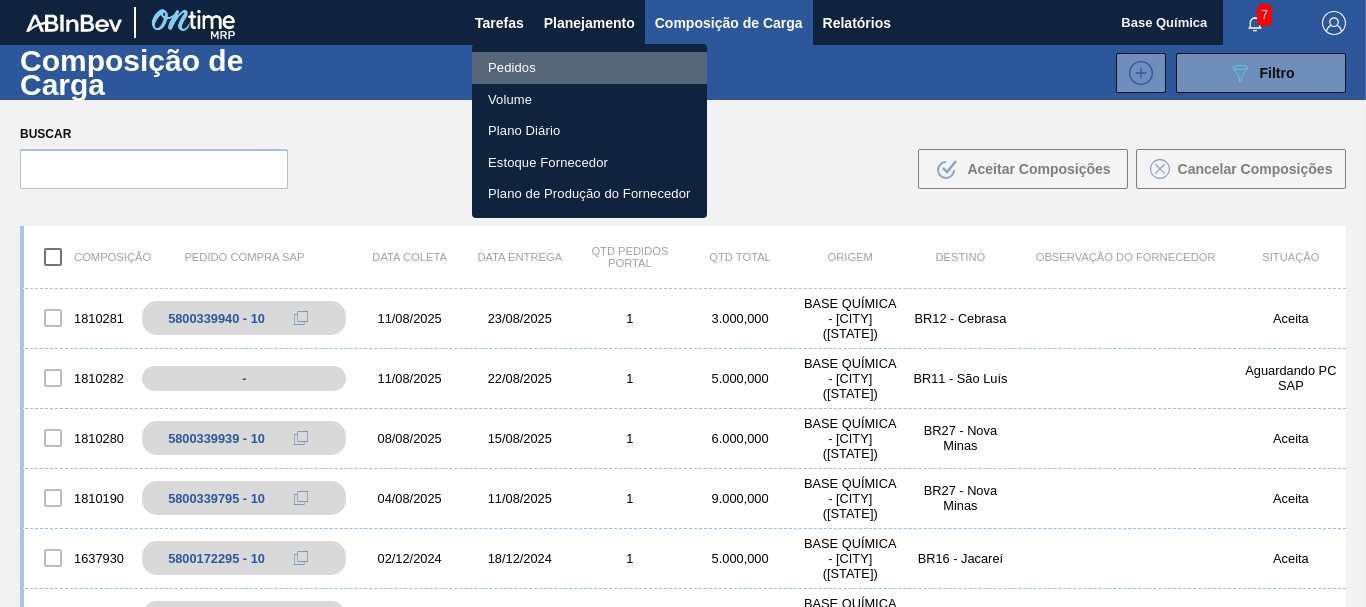 click on "Pedidos" at bounding box center [589, 68] 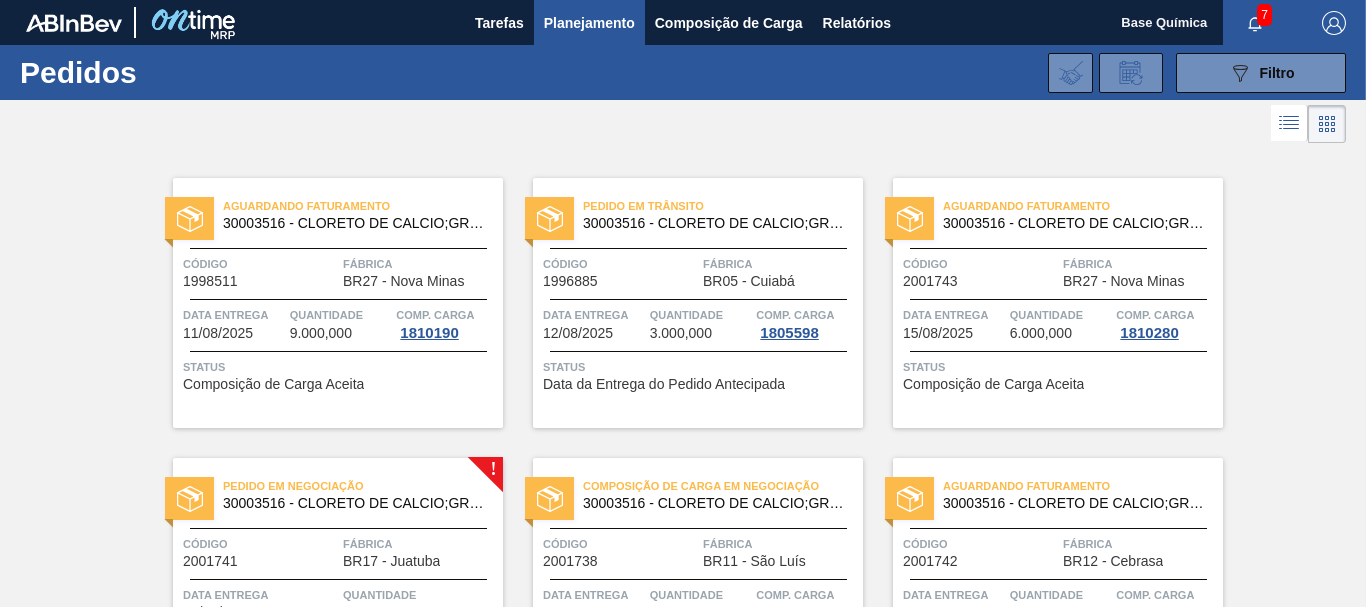 scroll, scrollTop: 306, scrollLeft: 0, axis: vertical 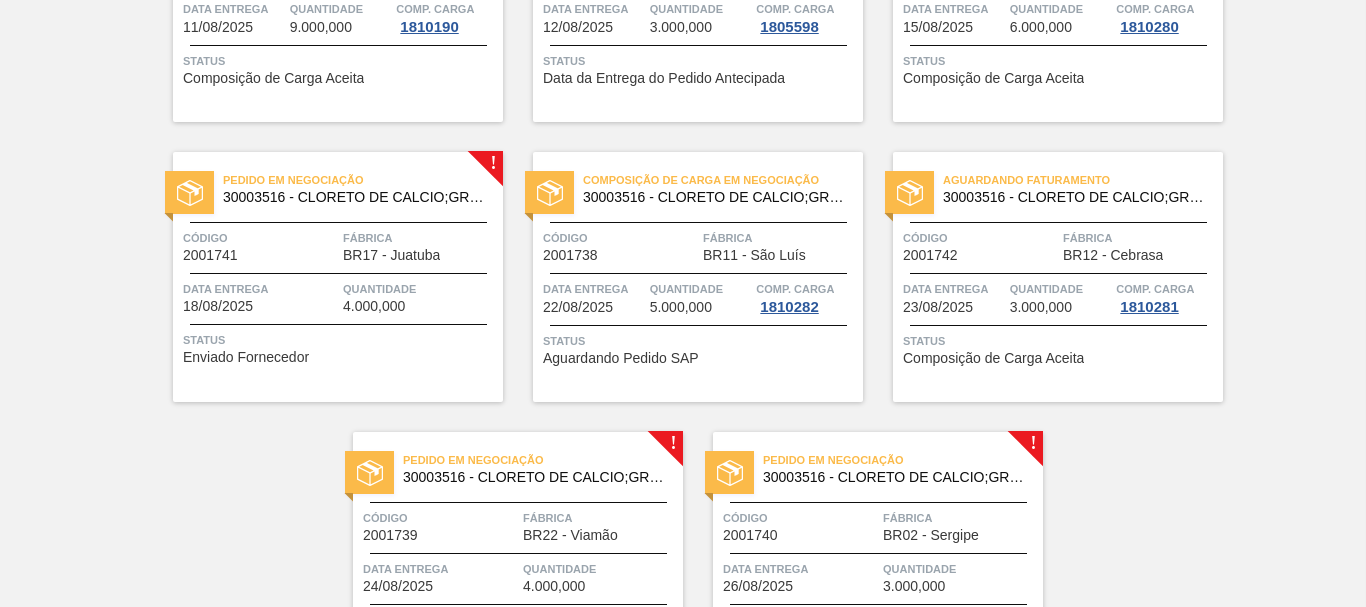 click on "Código 2001741" at bounding box center (260, 245) 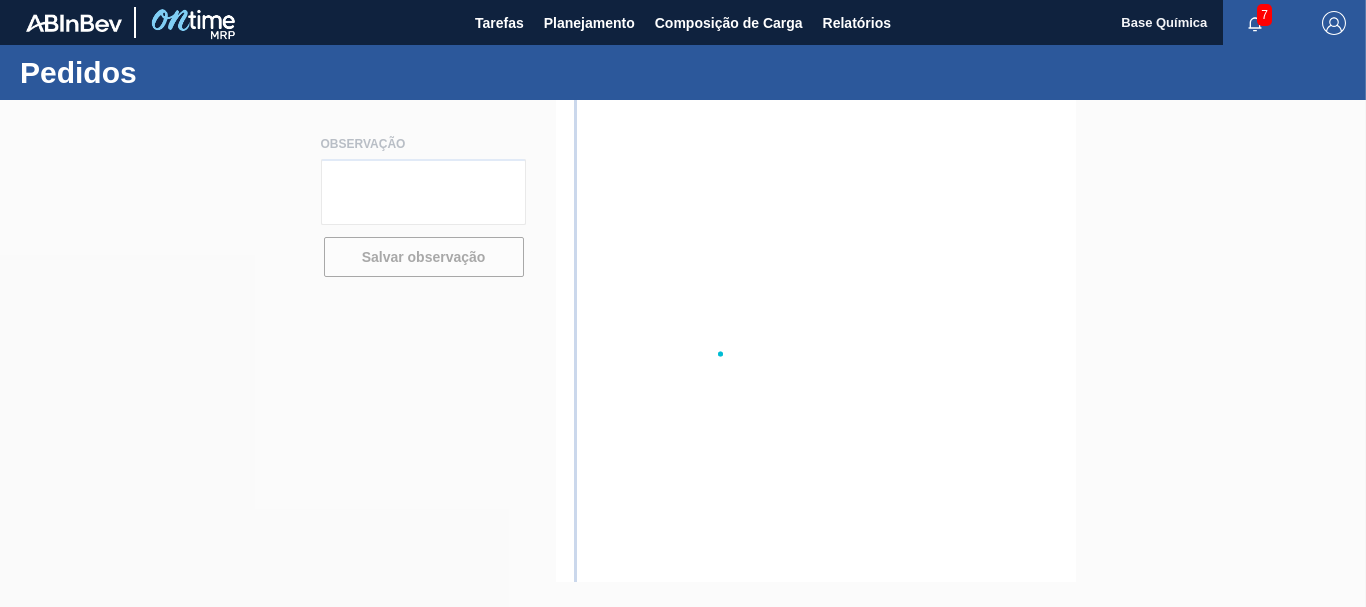 scroll, scrollTop: 0, scrollLeft: 0, axis: both 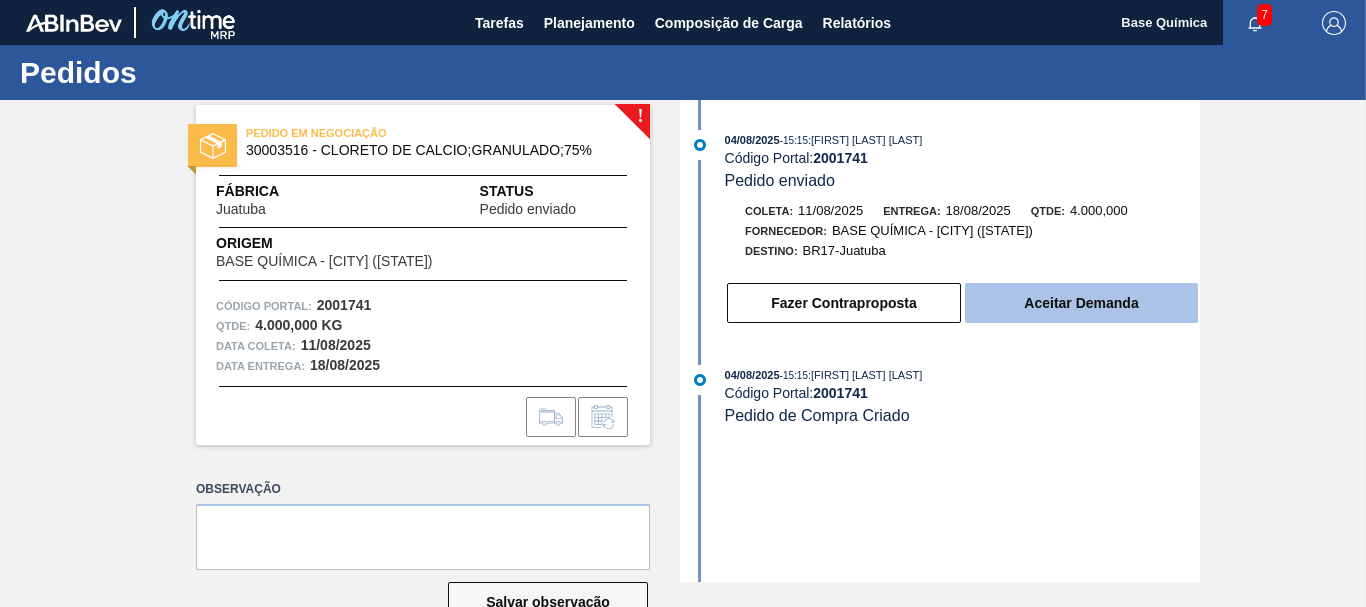 click on "Aceitar Demanda" at bounding box center (1081, 303) 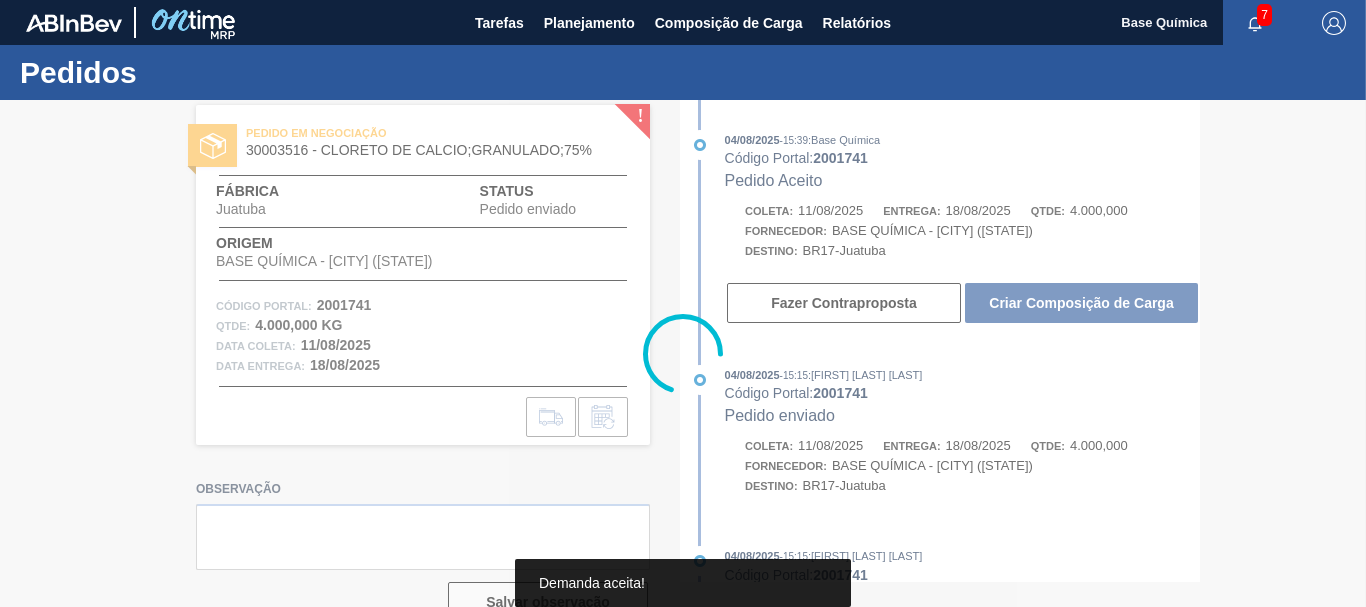 click at bounding box center (683, 353) 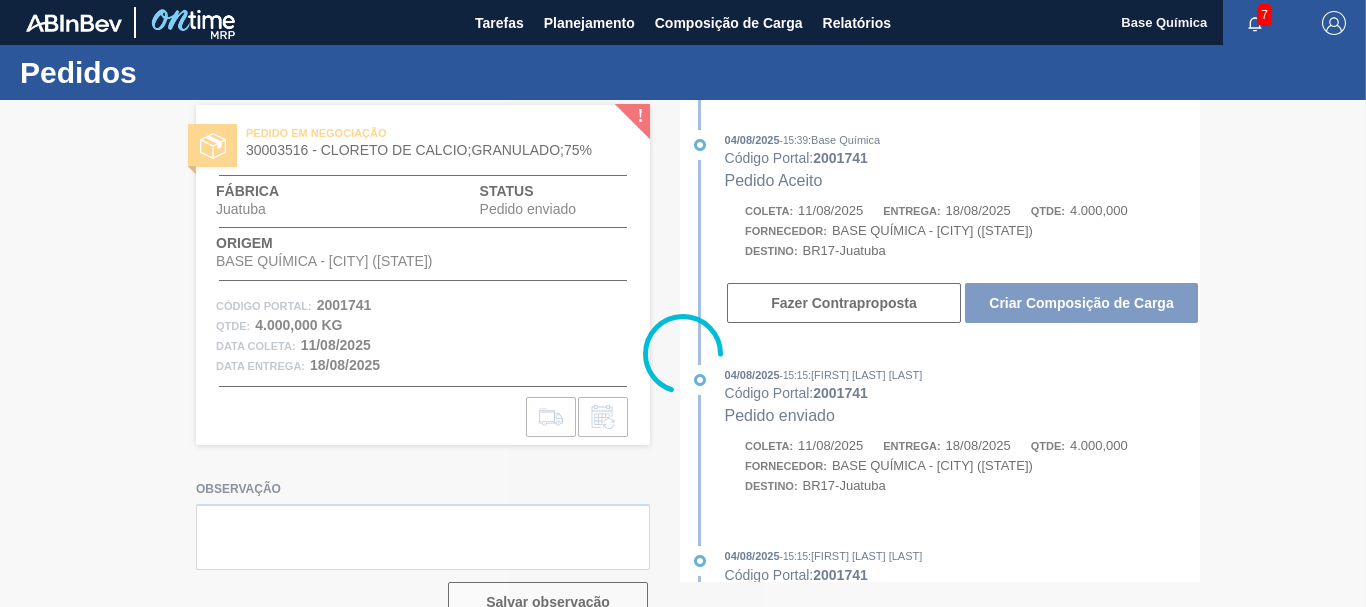 click at bounding box center (683, 353) 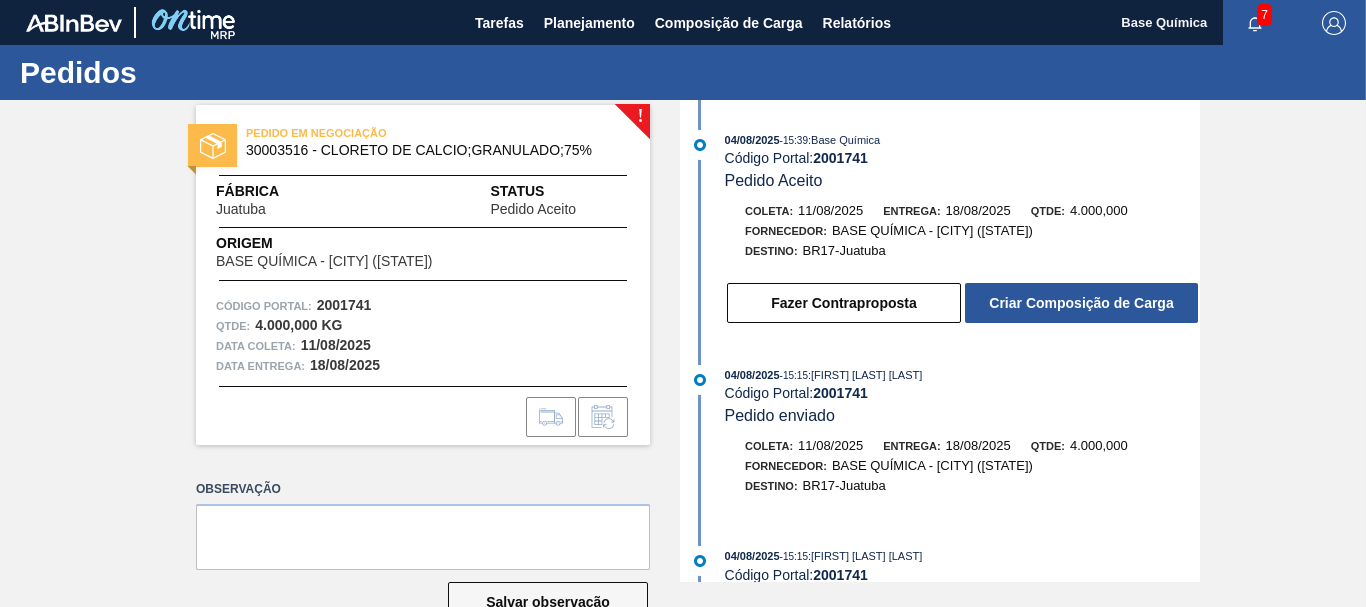 click on "Criar Composição de Carga" at bounding box center [1081, 303] 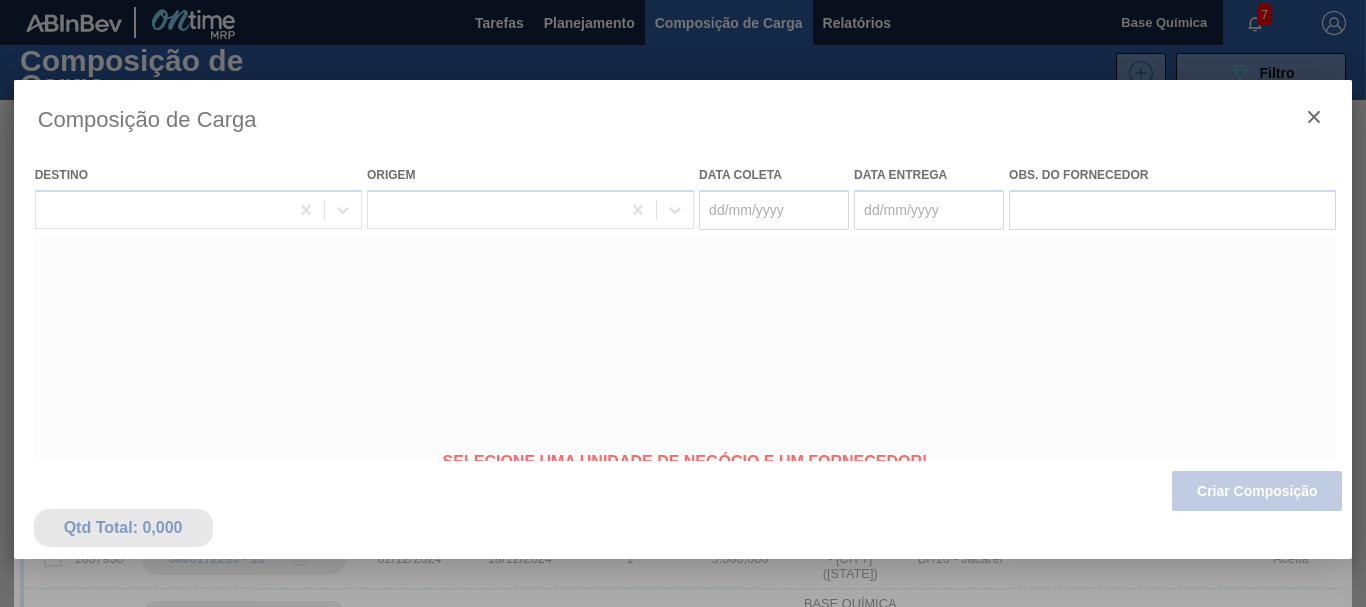 type on "11/08/2025" 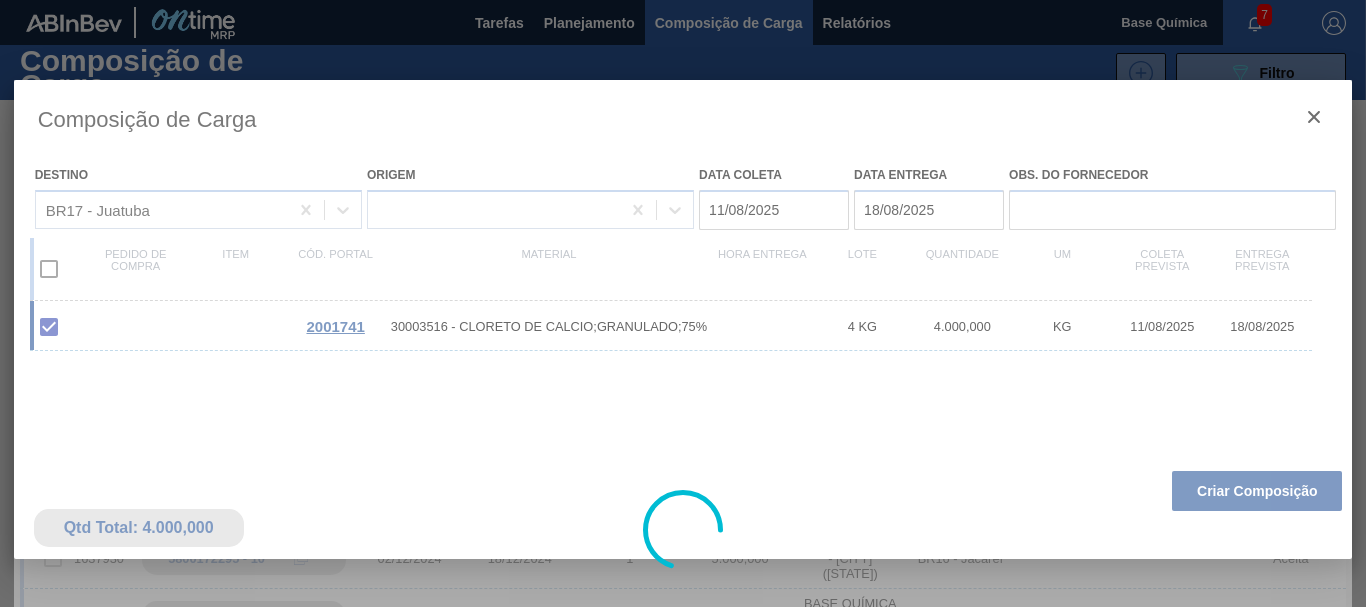 click at bounding box center (683, 530) 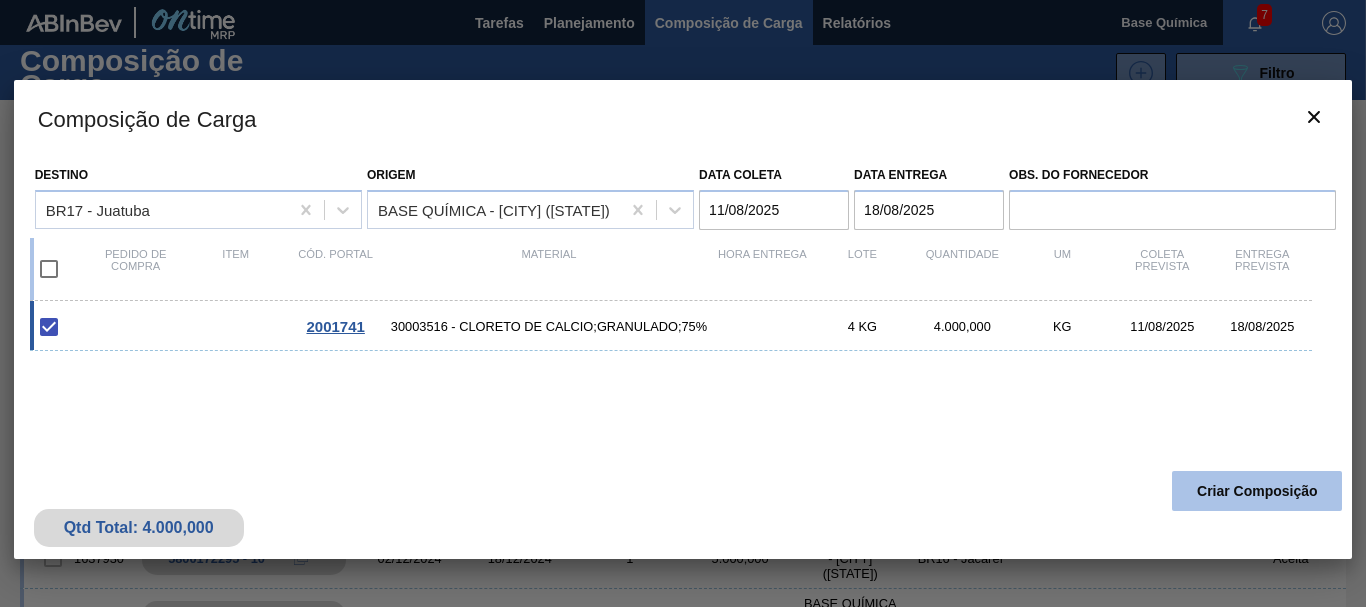click on "Criar Composição" at bounding box center [1257, 491] 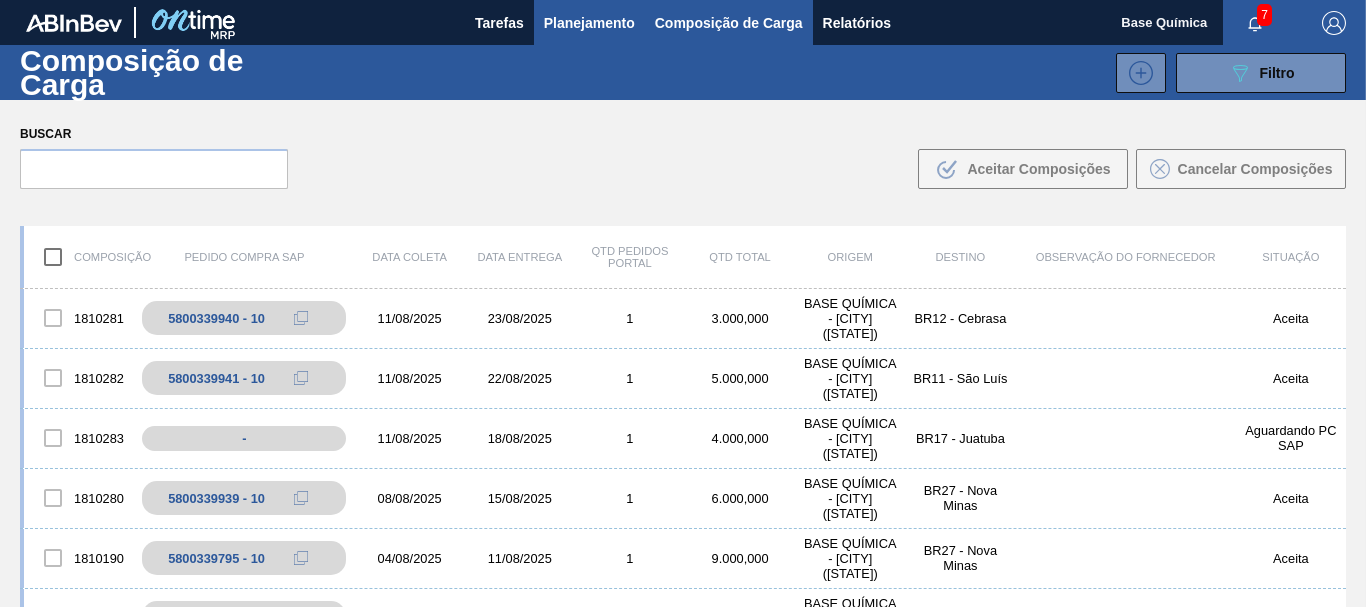 click on "Planejamento" at bounding box center [589, 22] 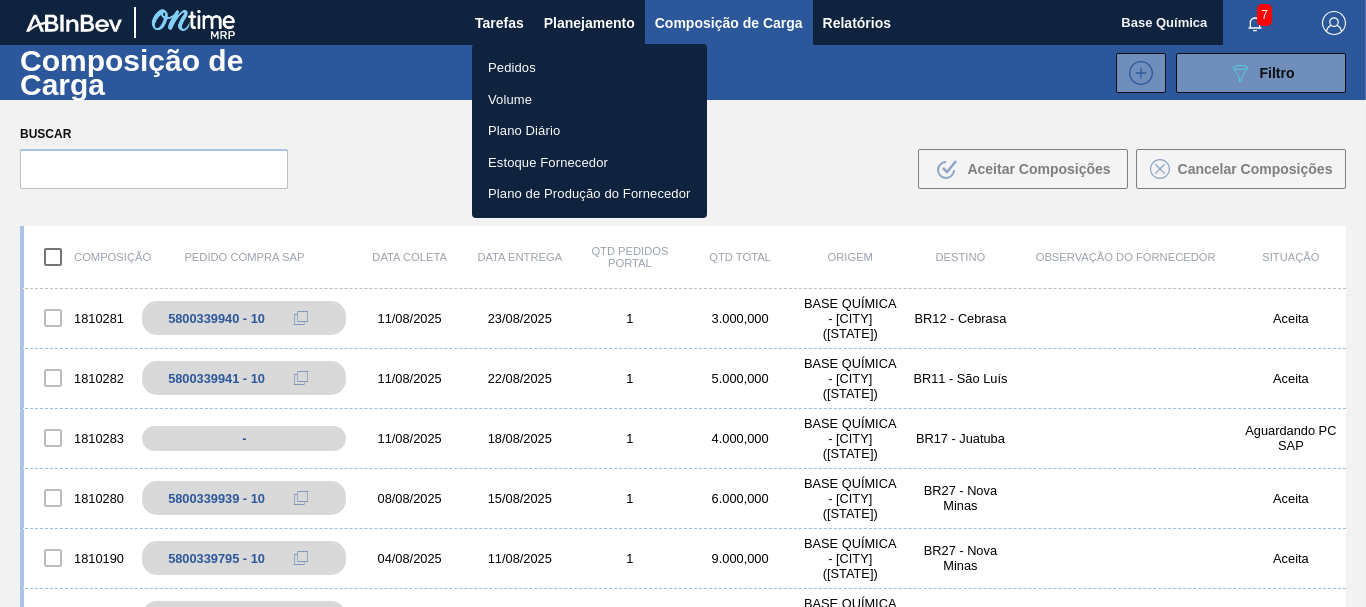click on "Pedidos" at bounding box center (589, 68) 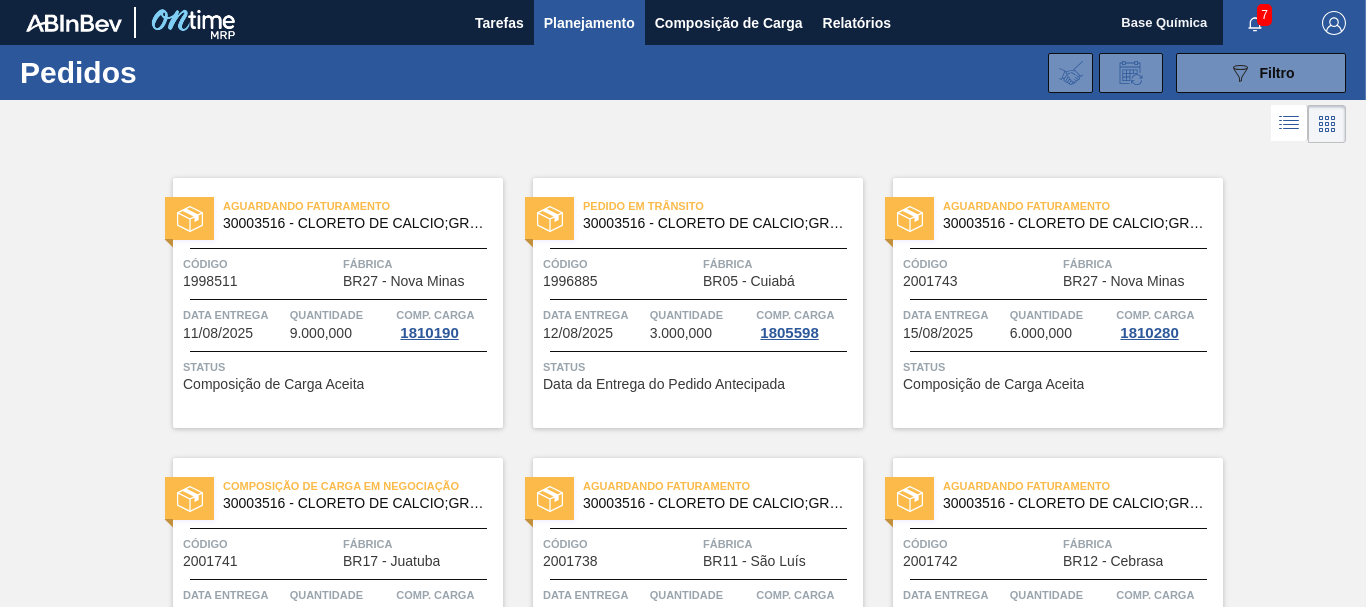 scroll, scrollTop: 455, scrollLeft: 0, axis: vertical 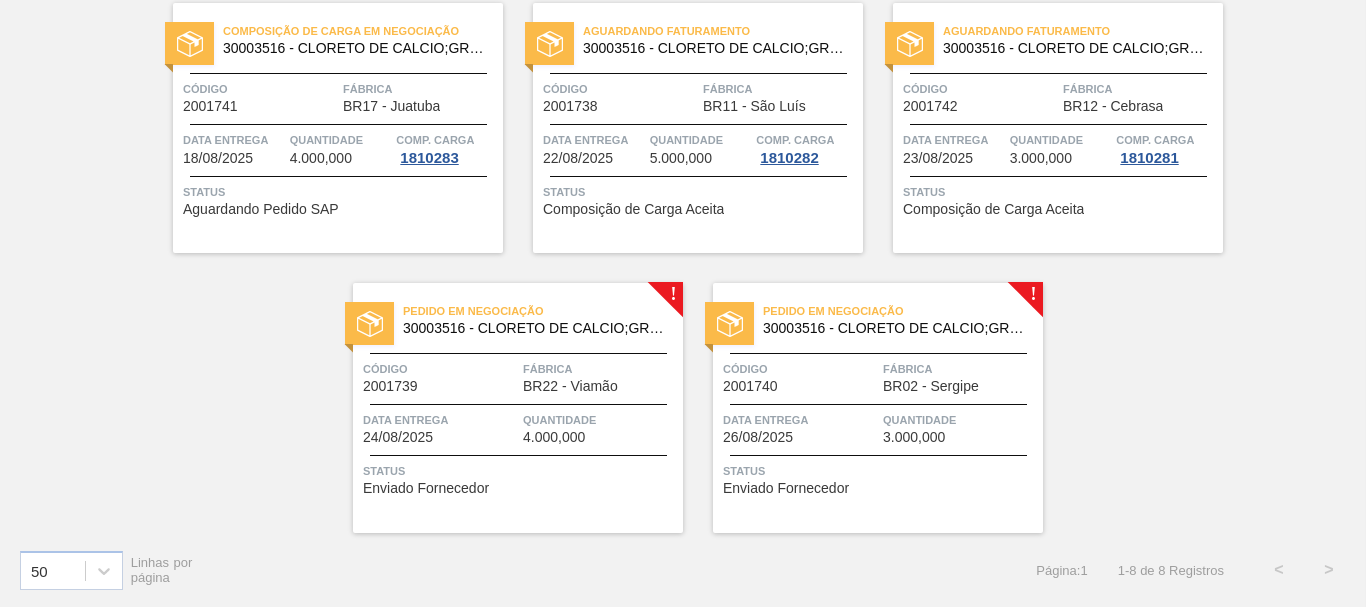 click on "Data entrega" at bounding box center [800, 420] 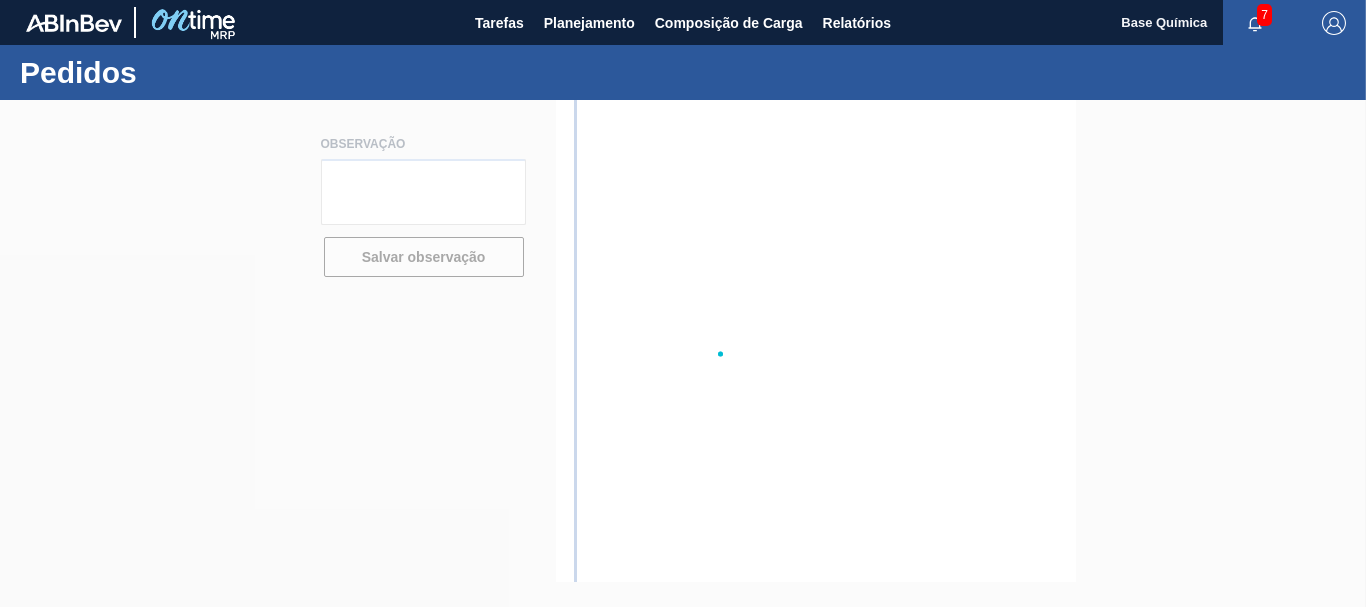 scroll, scrollTop: 0, scrollLeft: 0, axis: both 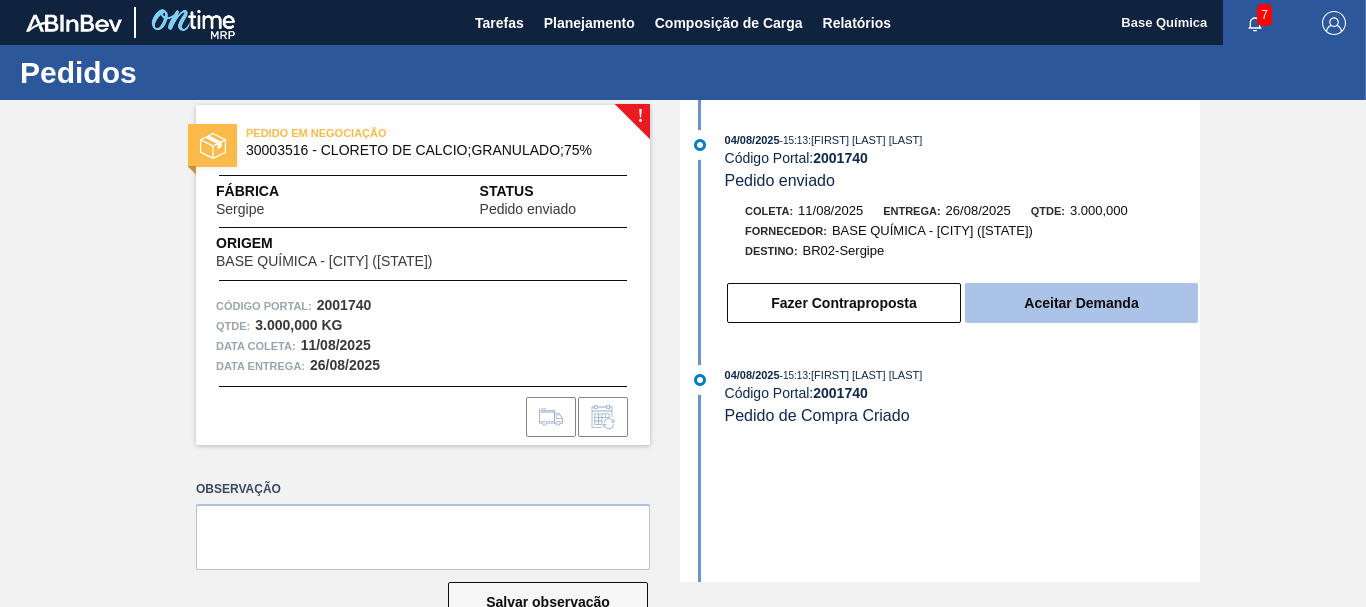 click on "Aceitar Demanda" at bounding box center [1081, 303] 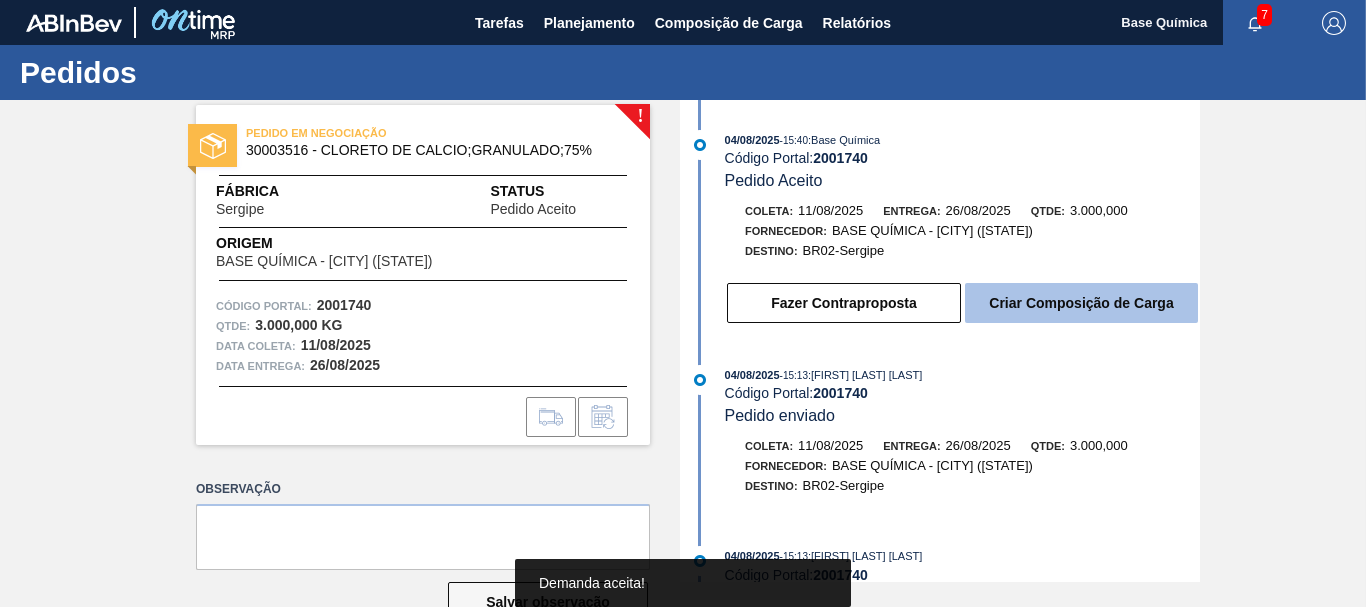click on "Criar Composição de Carga" at bounding box center [1081, 303] 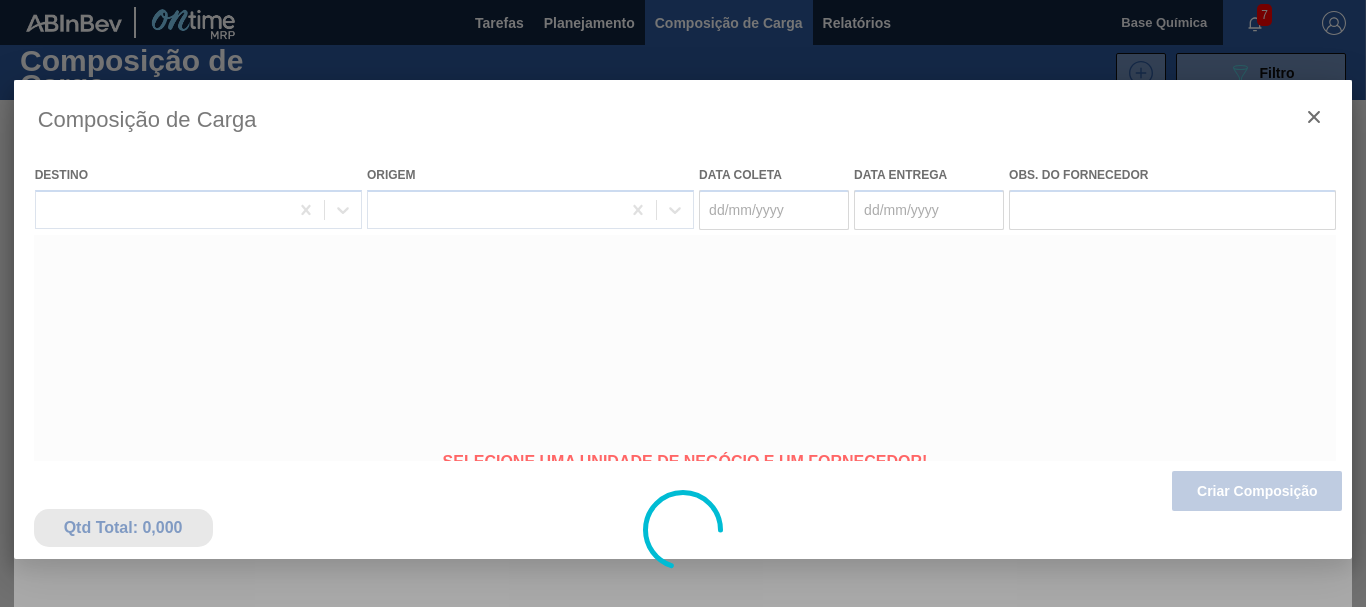 type on "11/08/2025" 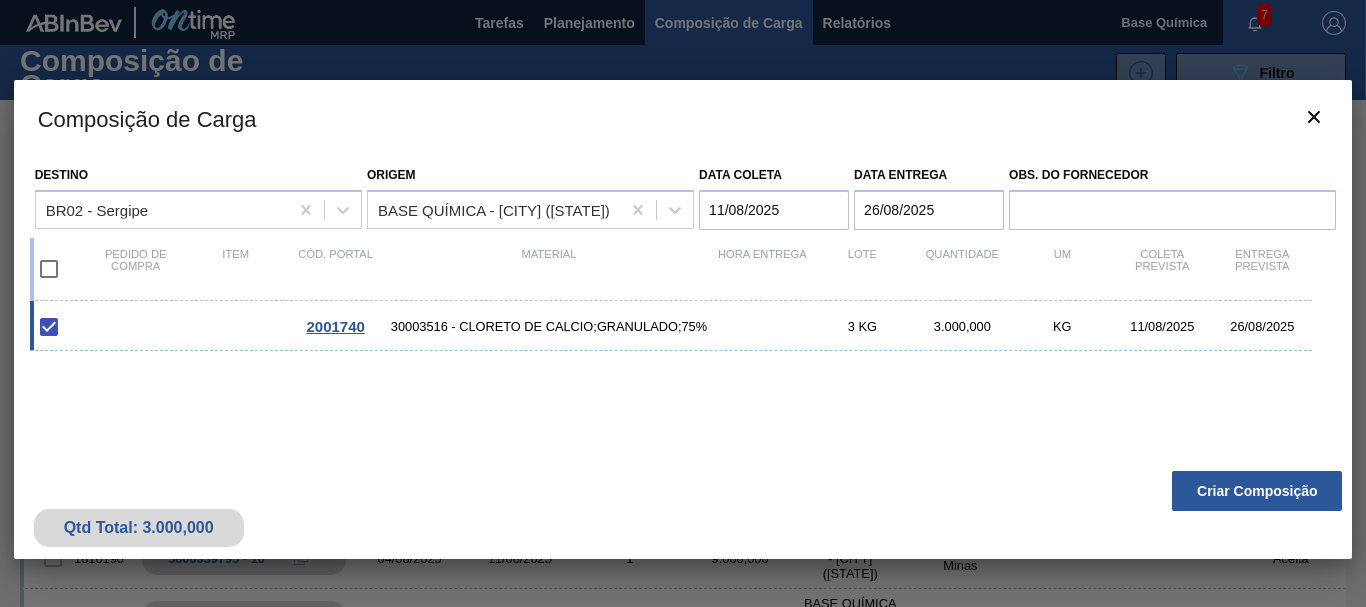 click on "Criar Composição" at bounding box center (1257, 491) 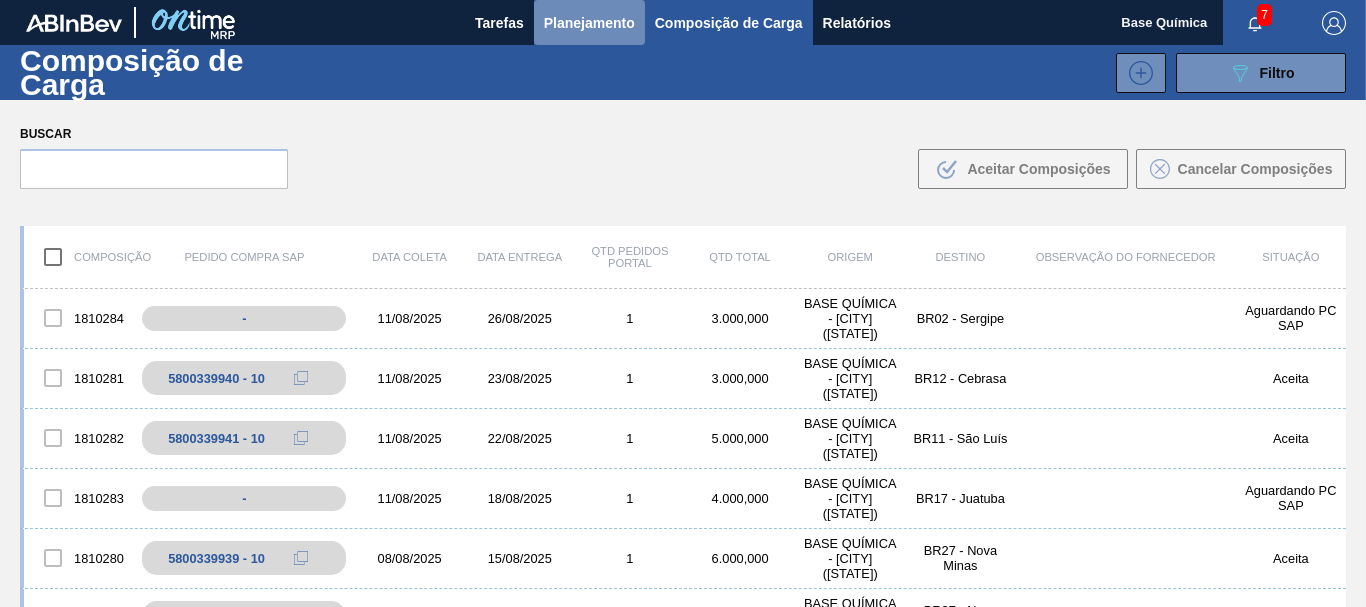 click on "Planejamento" at bounding box center [589, 23] 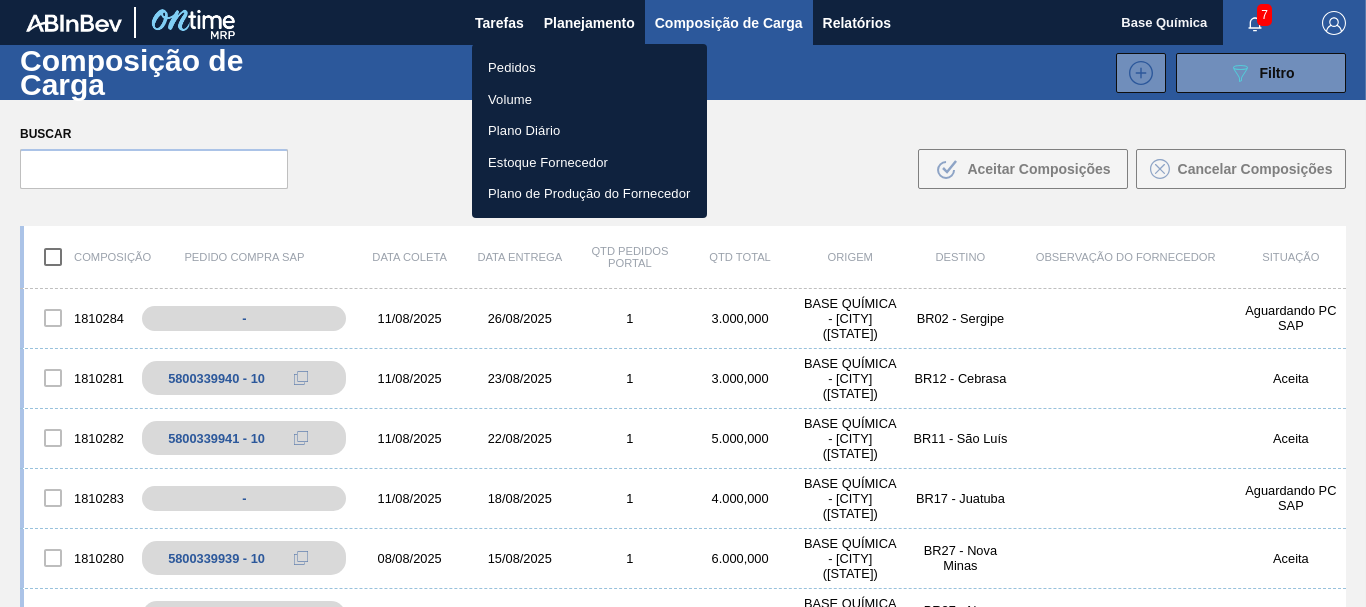 click on "Pedidos" at bounding box center [589, 68] 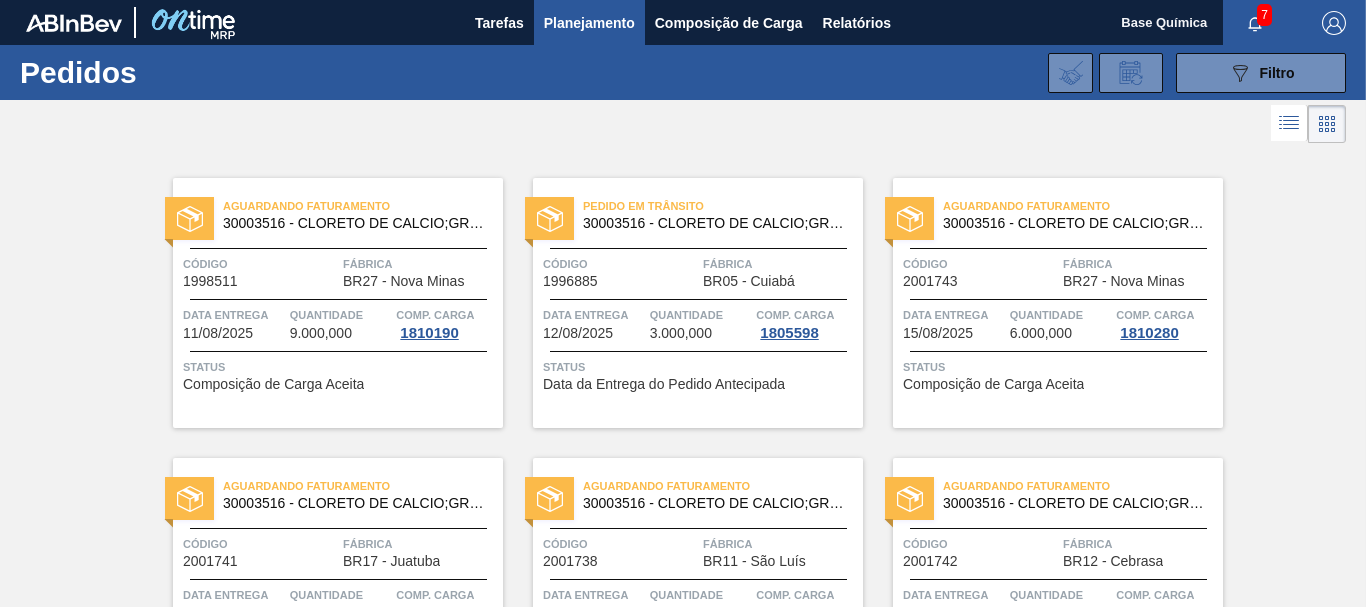 scroll, scrollTop: 455, scrollLeft: 0, axis: vertical 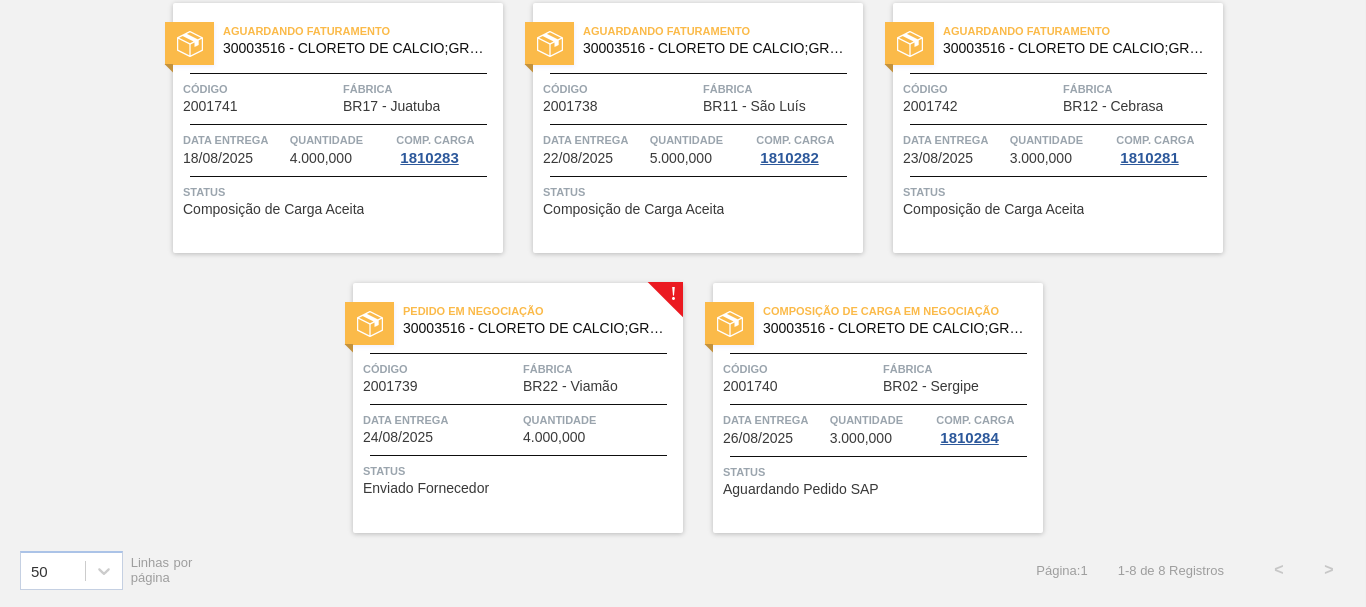 click on "Fábrica" at bounding box center [600, 369] 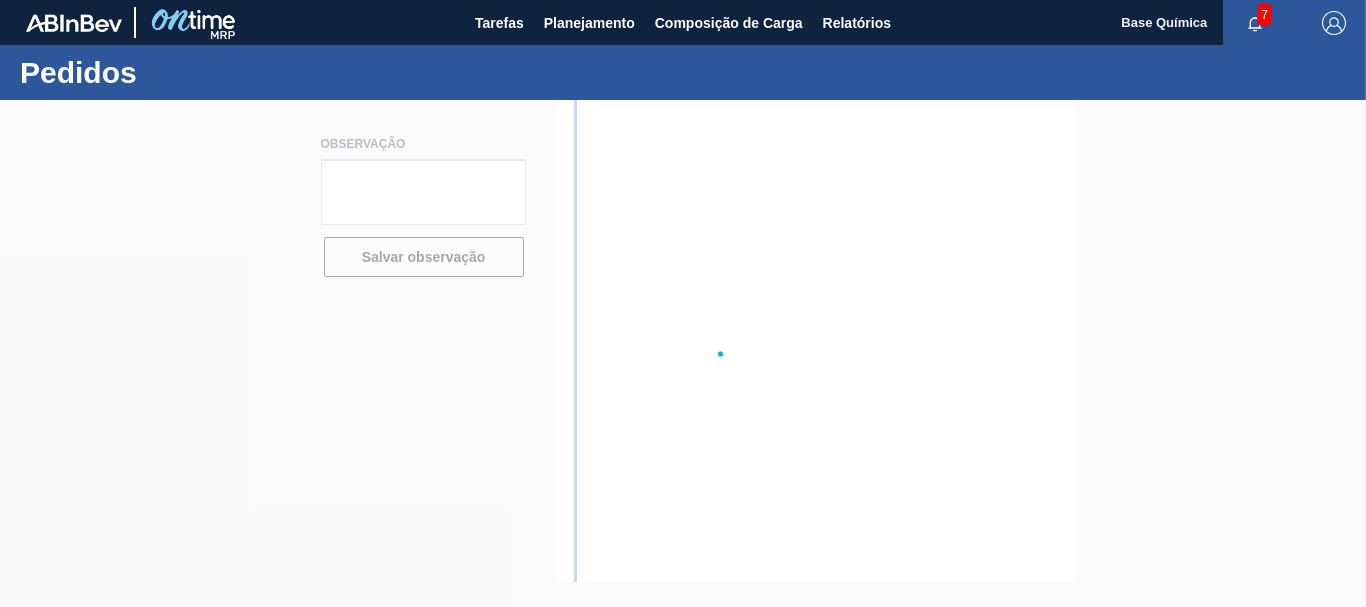 scroll, scrollTop: 0, scrollLeft: 0, axis: both 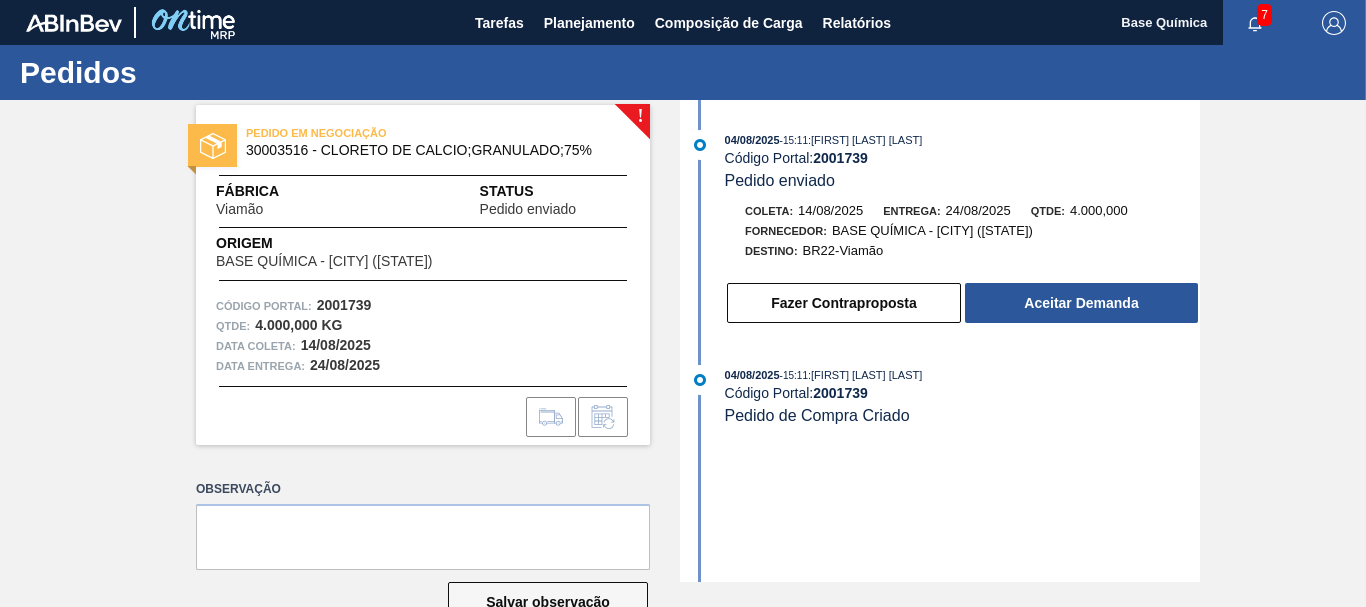 click on "Fazer Contraproposta" at bounding box center (844, 303) 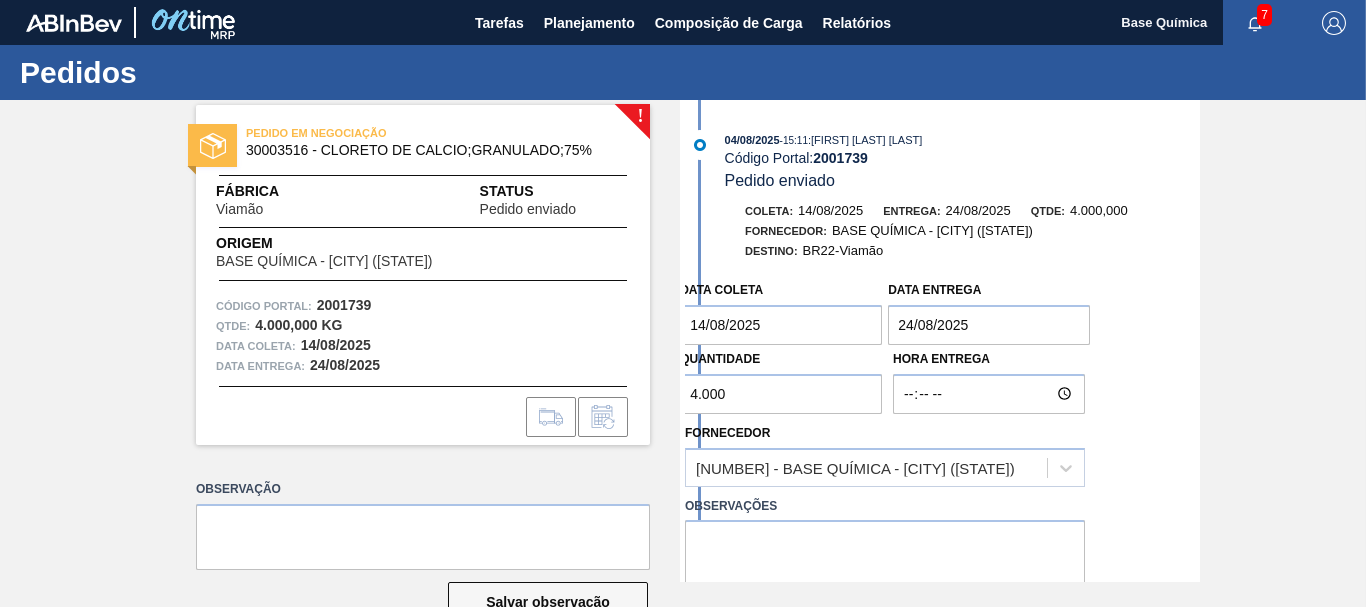 scroll, scrollTop: 201, scrollLeft: 0, axis: vertical 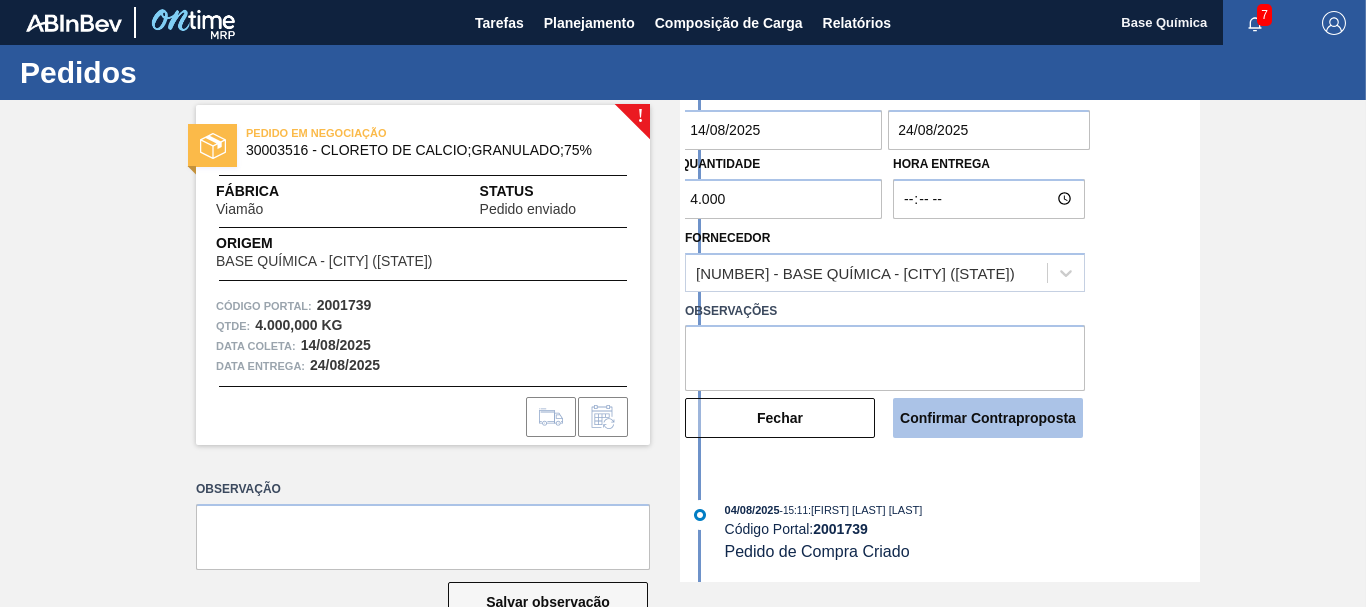click on "Confirmar Contraproposta" at bounding box center [988, 418] 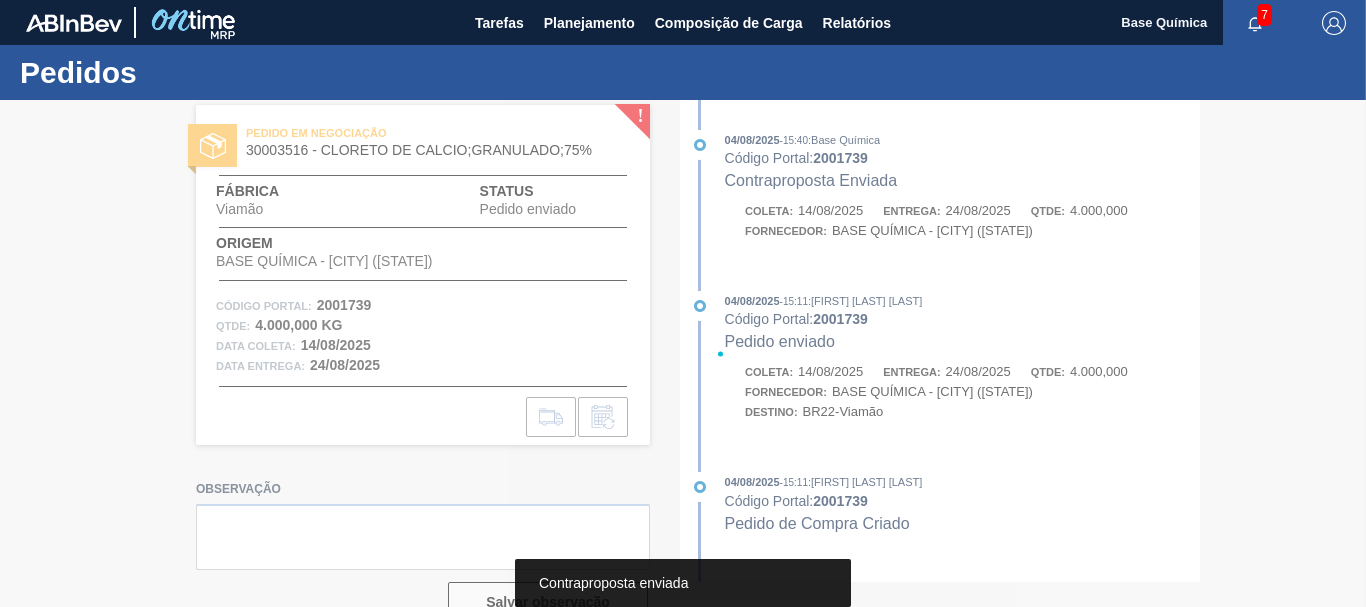 scroll, scrollTop: 0, scrollLeft: 0, axis: both 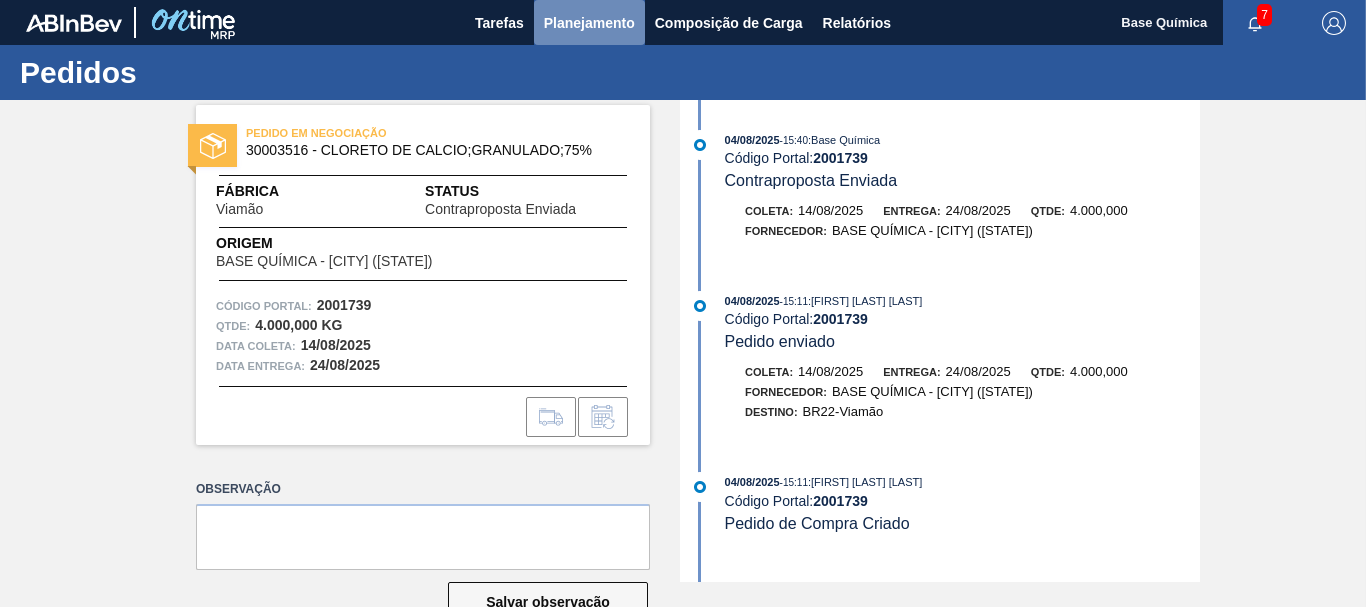 click on "Planejamento" at bounding box center (589, 23) 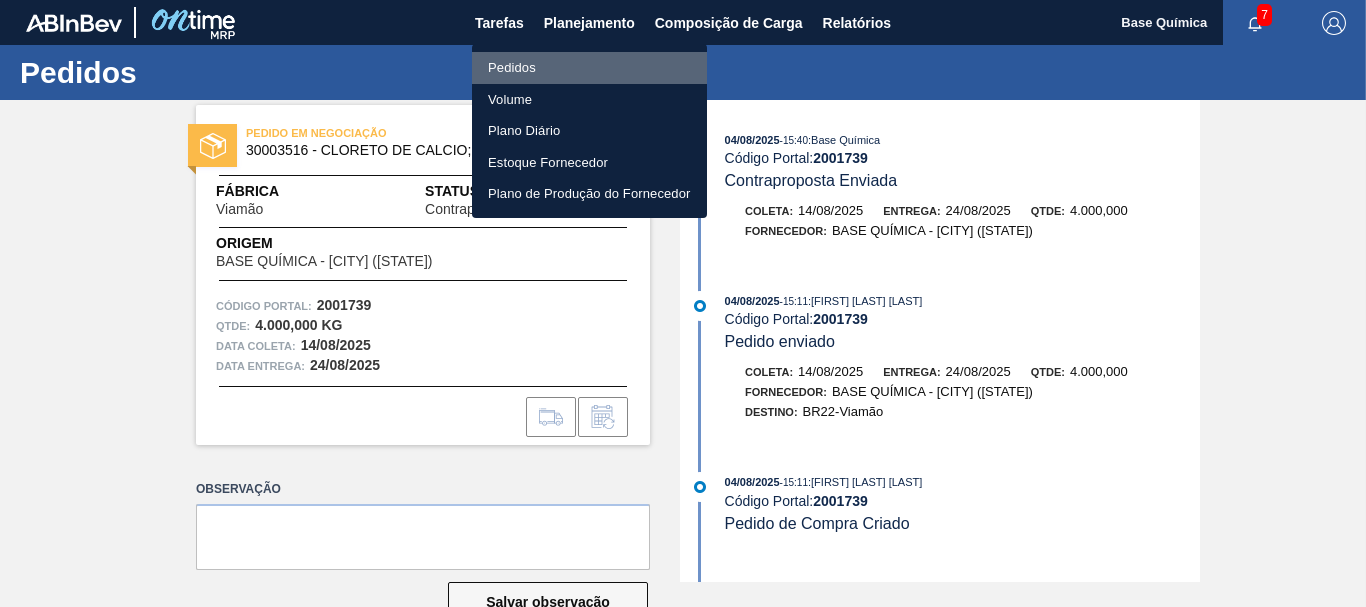 click on "Pedidos" at bounding box center (589, 68) 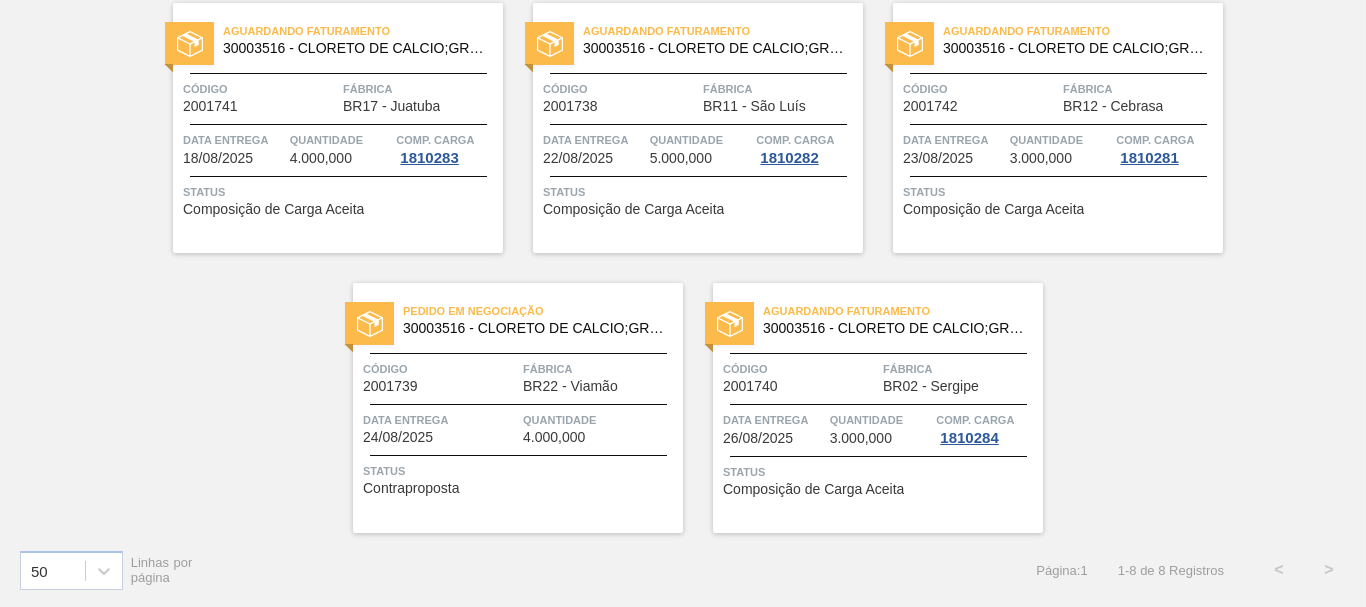 scroll, scrollTop: 0, scrollLeft: 0, axis: both 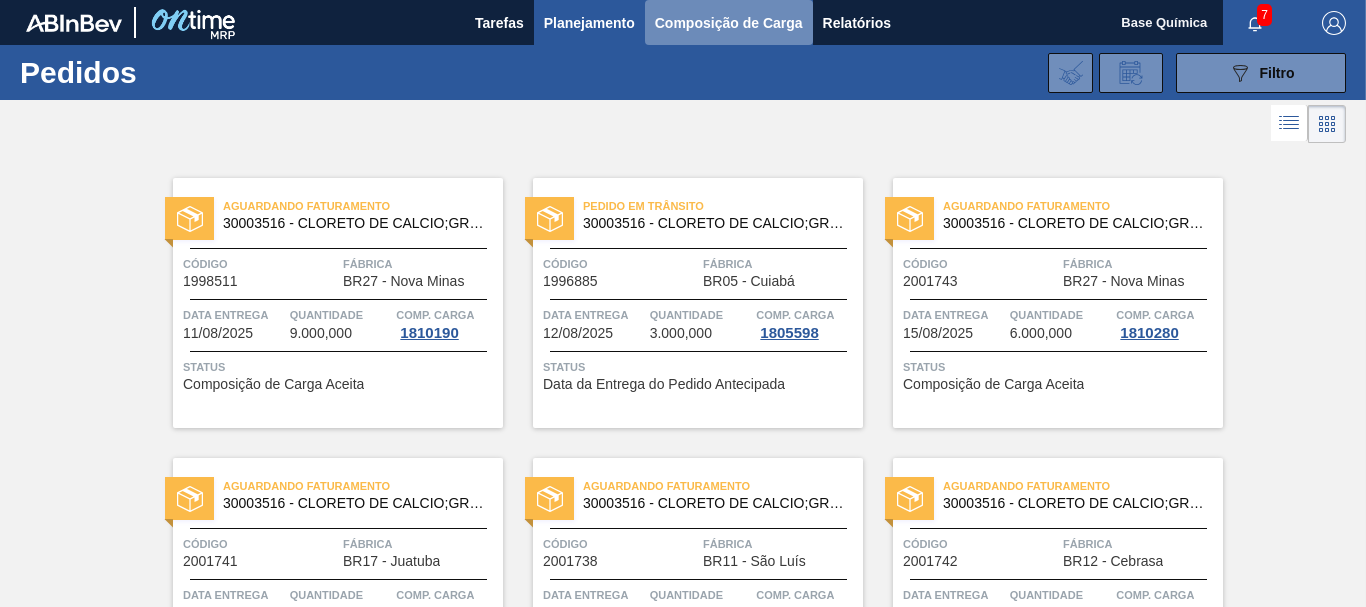 click on "Composição de Carga" at bounding box center (729, 23) 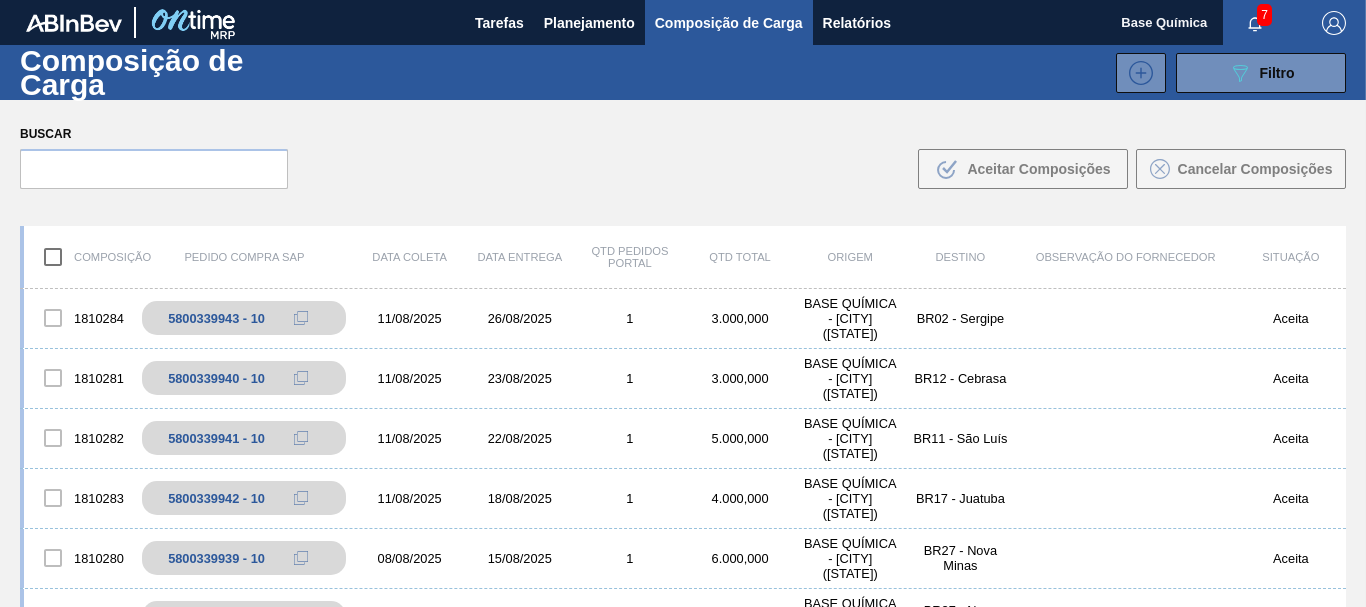 scroll, scrollTop: 102, scrollLeft: 0, axis: vertical 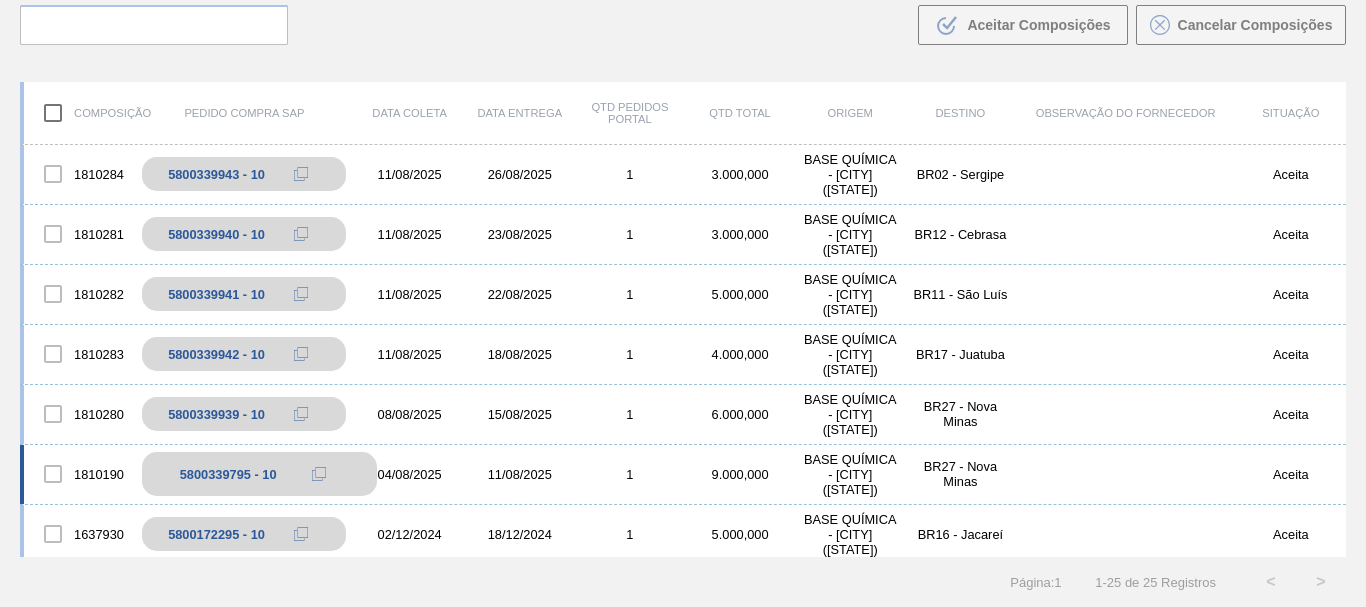 click on "5800339795 - 10" at bounding box center [228, 474] 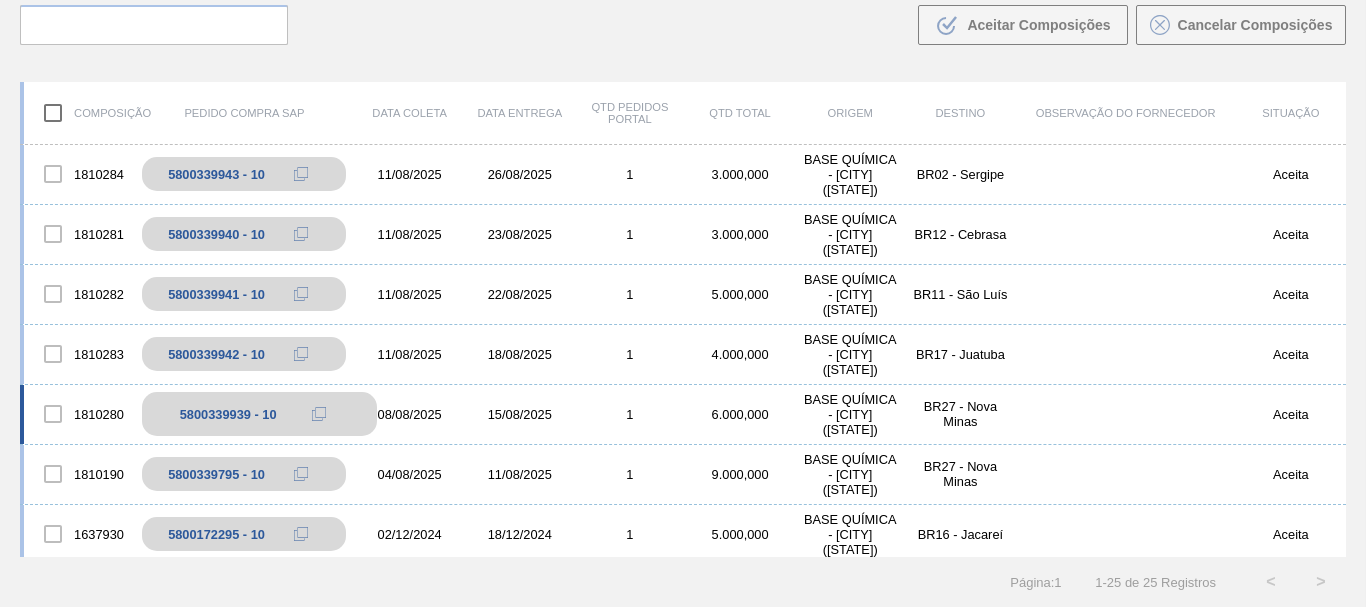 click on "5800339939 - 10" at bounding box center (228, 414) 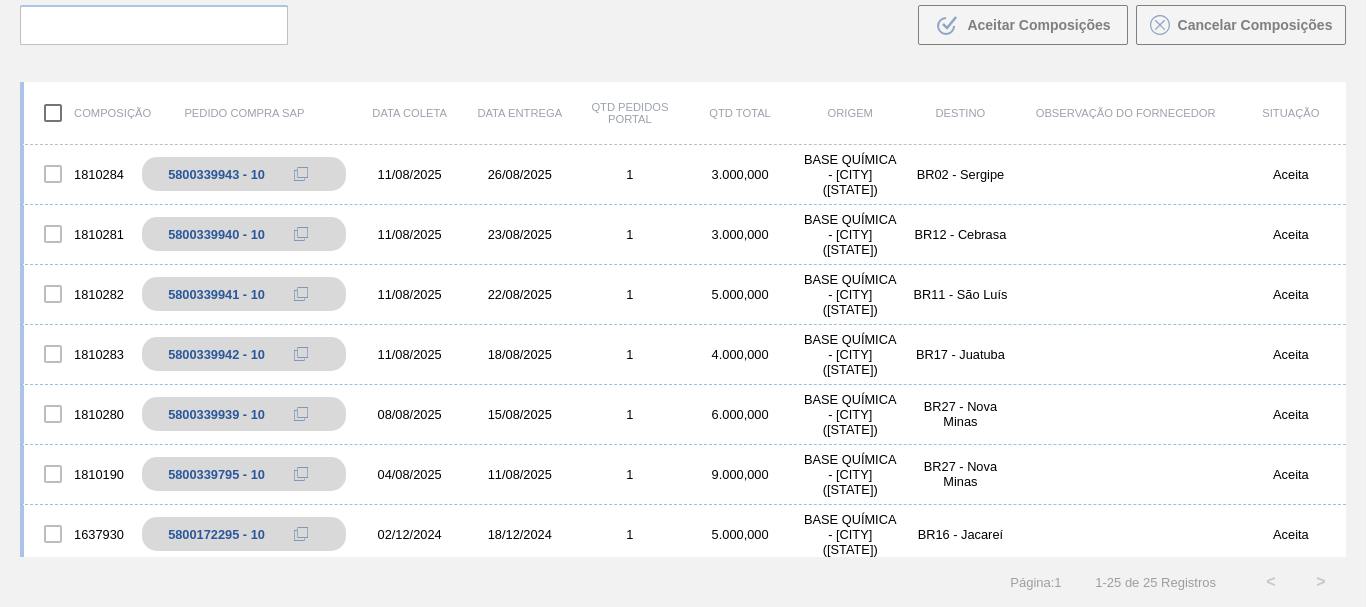 copy on "5800339939" 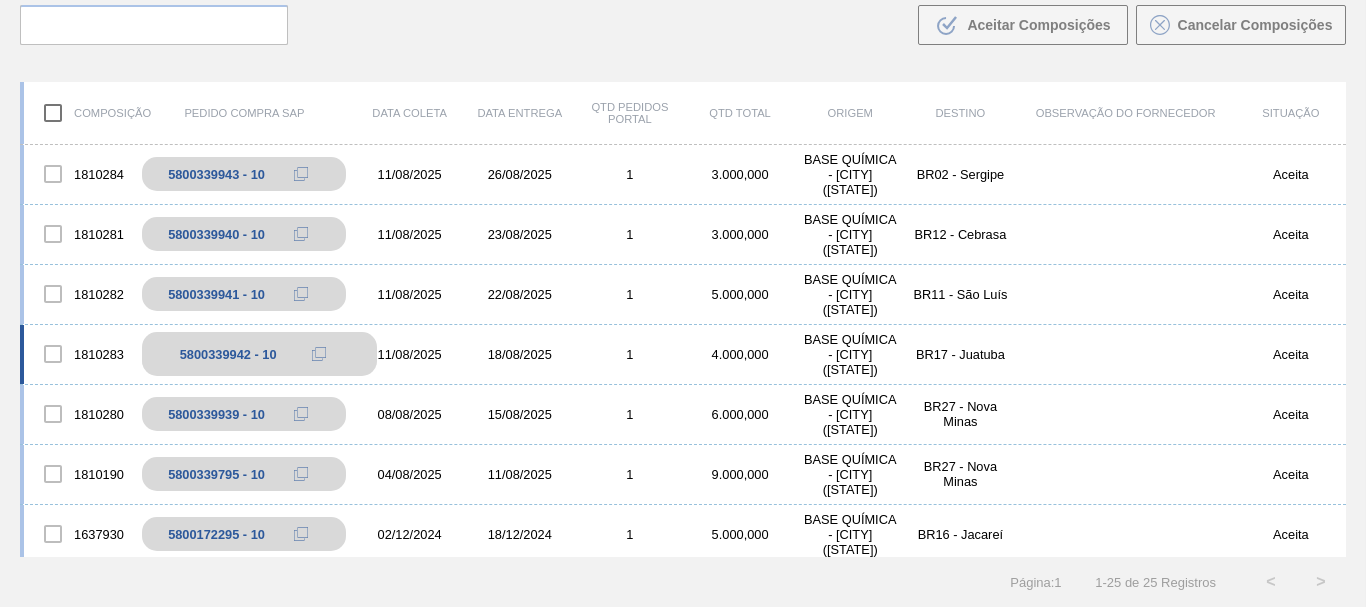 click on "5800339942 - 10" at bounding box center (228, 354) 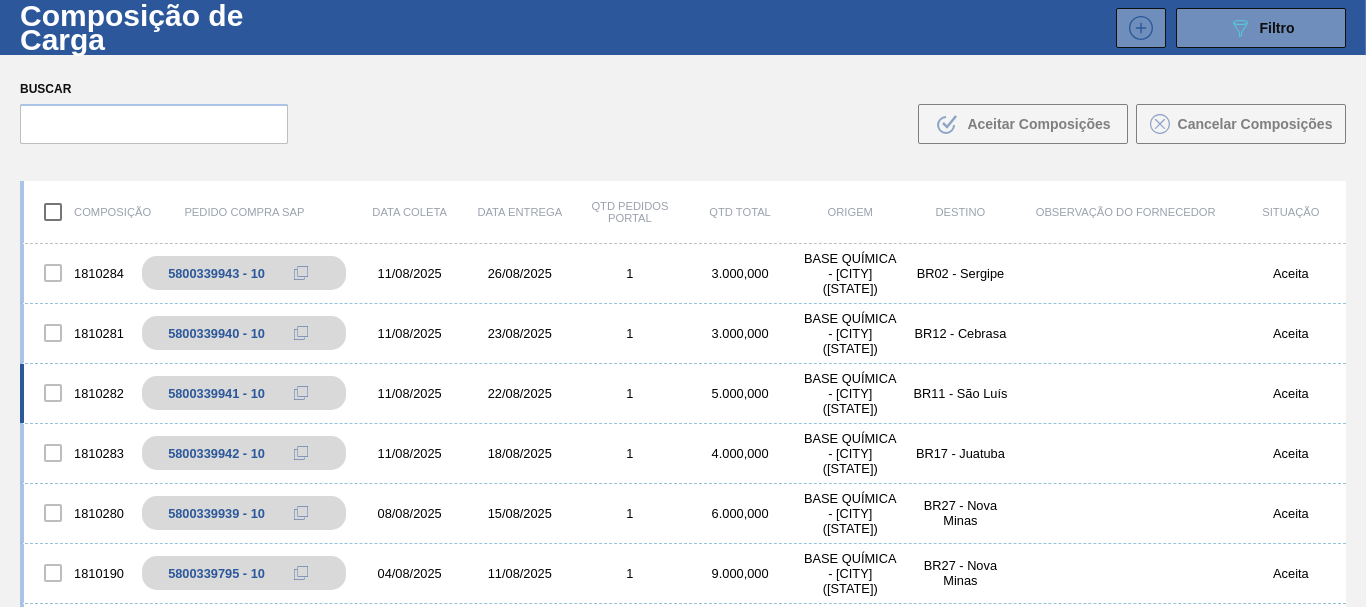 scroll, scrollTop: 42, scrollLeft: 0, axis: vertical 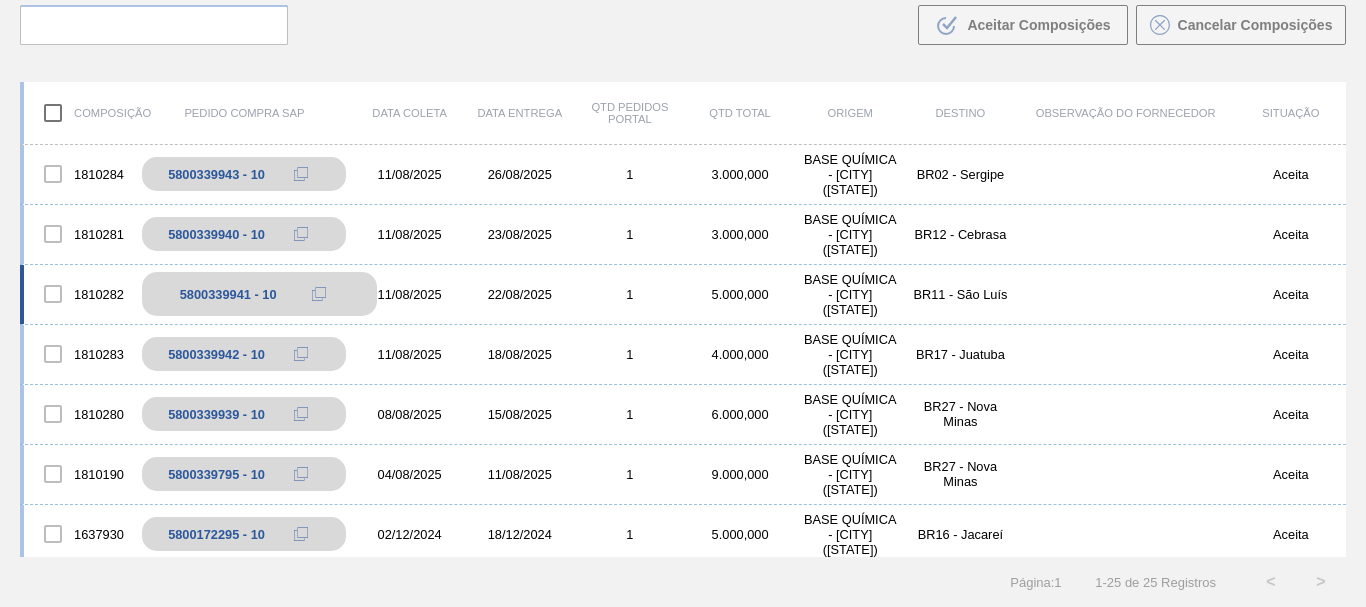 click on "5800339941 - 10" at bounding box center [228, 294] 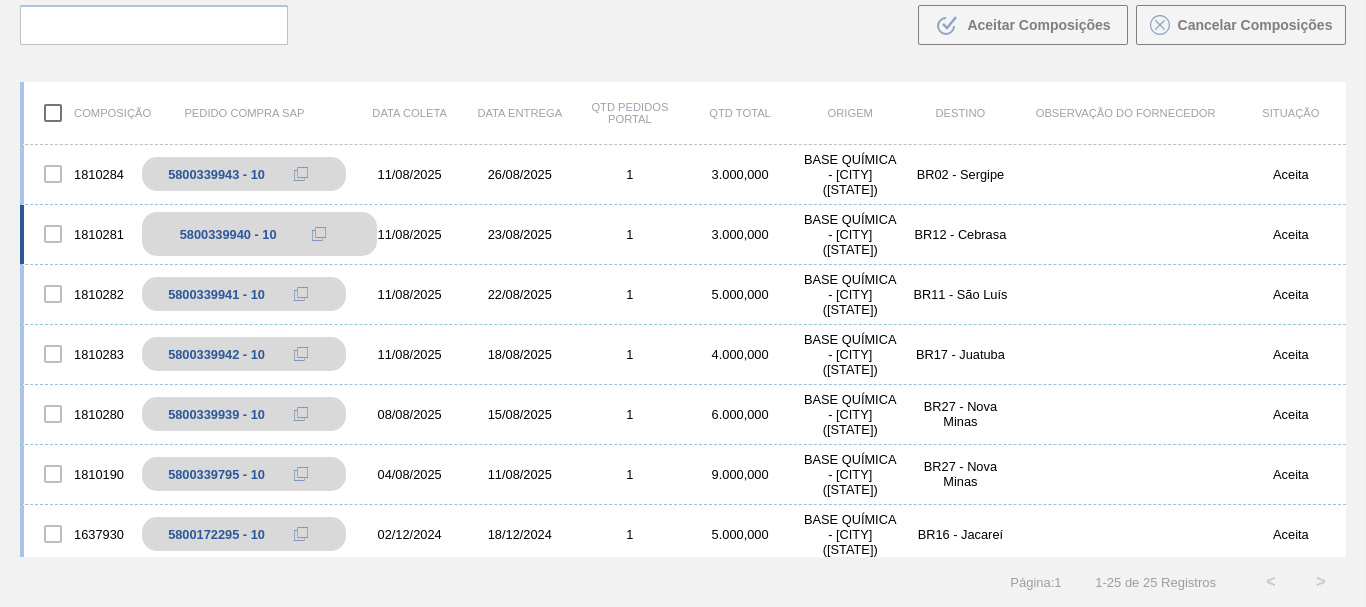 click on "5800339940 - 10" at bounding box center [228, 234] 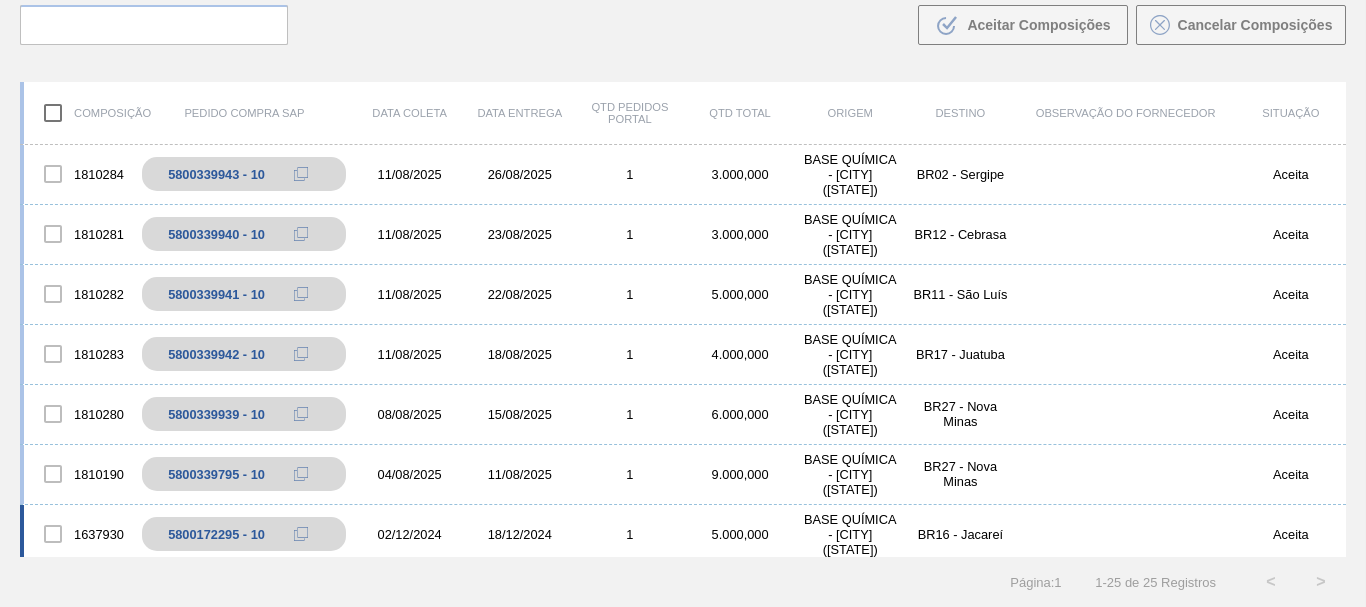 scroll, scrollTop: 0, scrollLeft: 0, axis: both 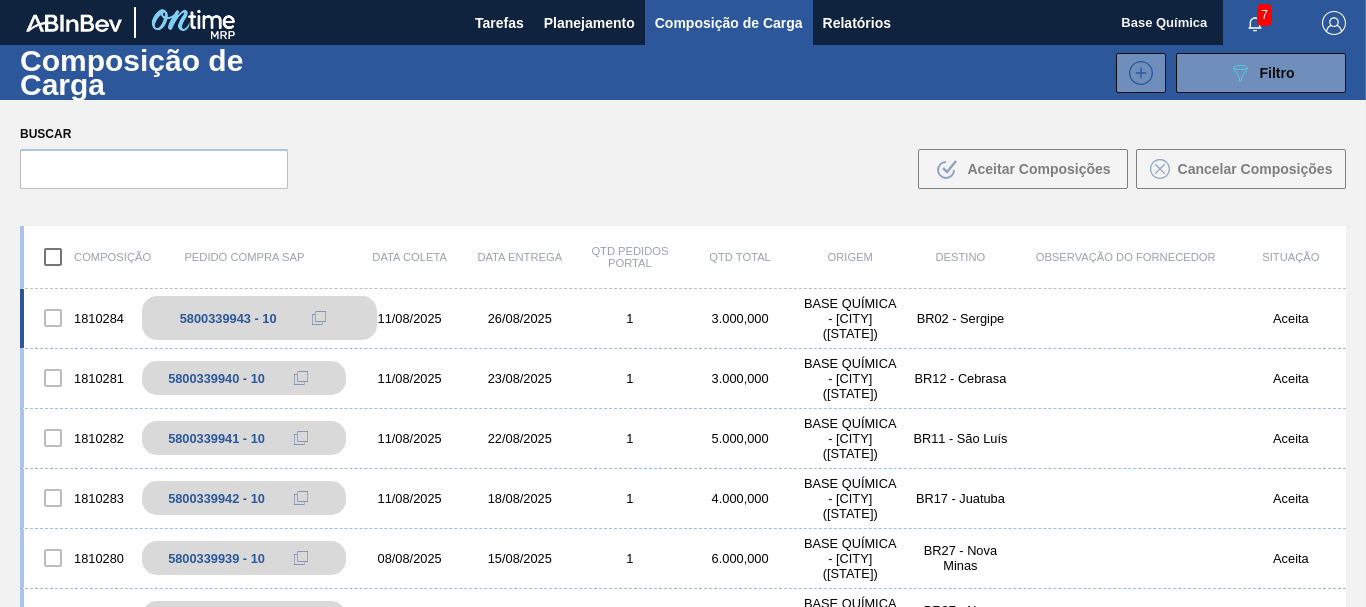 click on "5800339943 - 10" at bounding box center (228, 318) 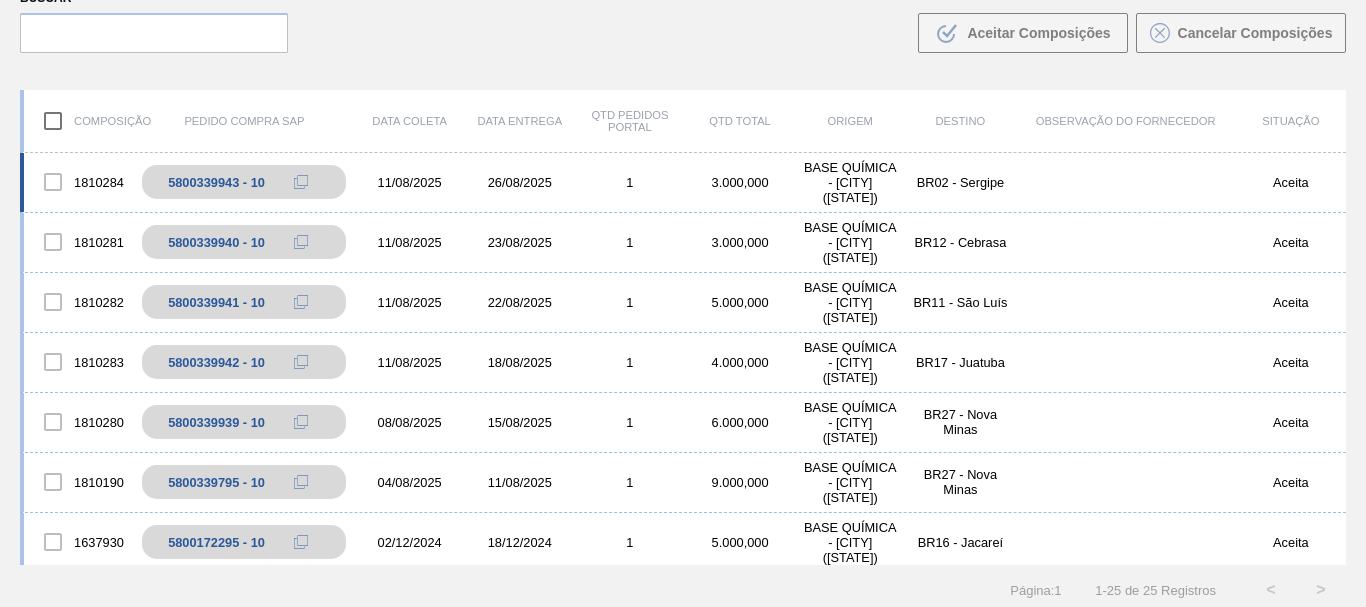 scroll, scrollTop: 144, scrollLeft: 0, axis: vertical 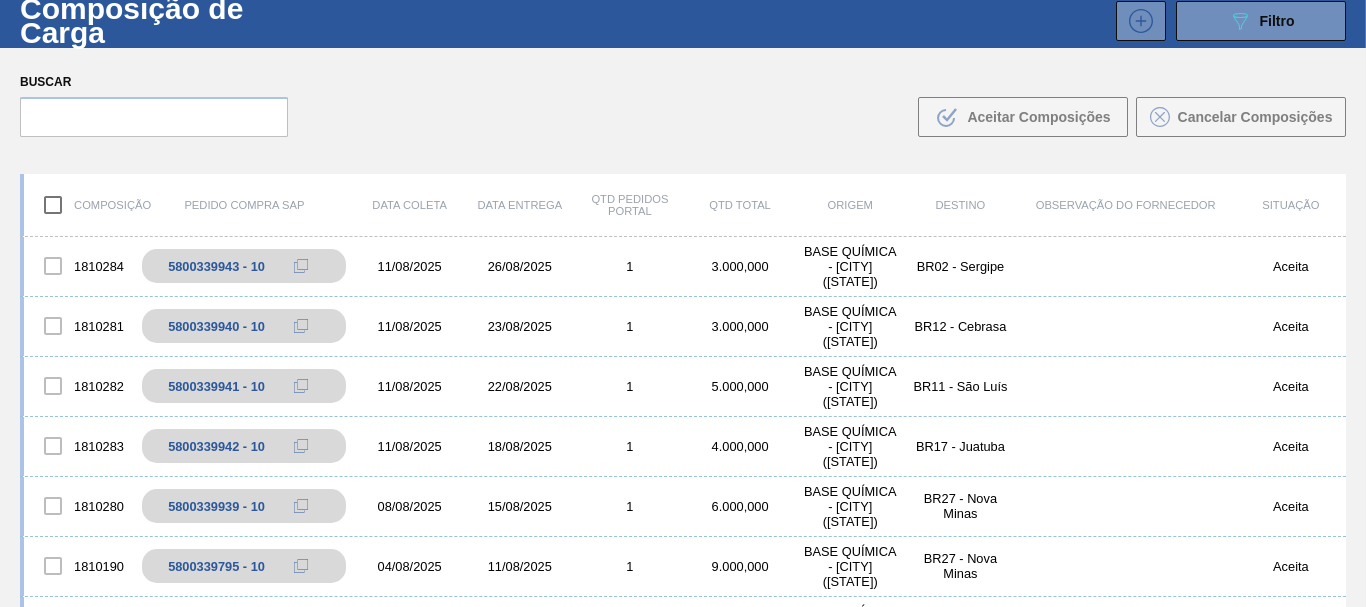 click on "Buscar .b{fill:var(--color-action-default)} Aceitar Composições Cancelar Composições" at bounding box center [683, 102] 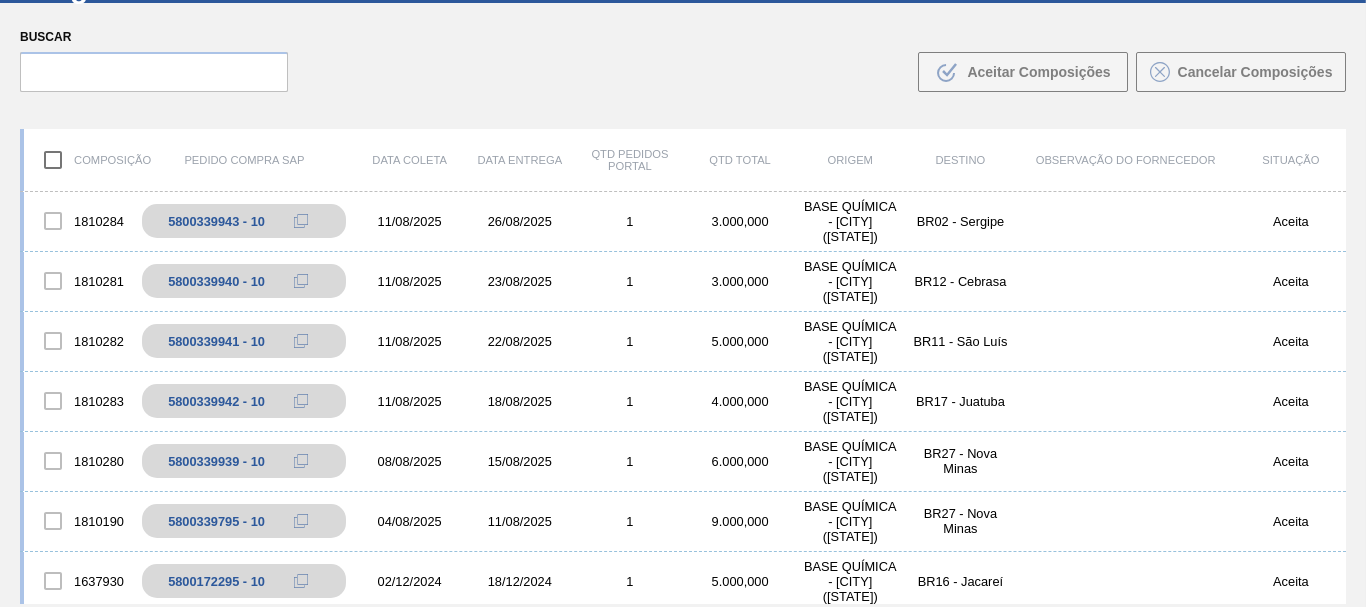 scroll, scrollTop: 144, scrollLeft: 0, axis: vertical 